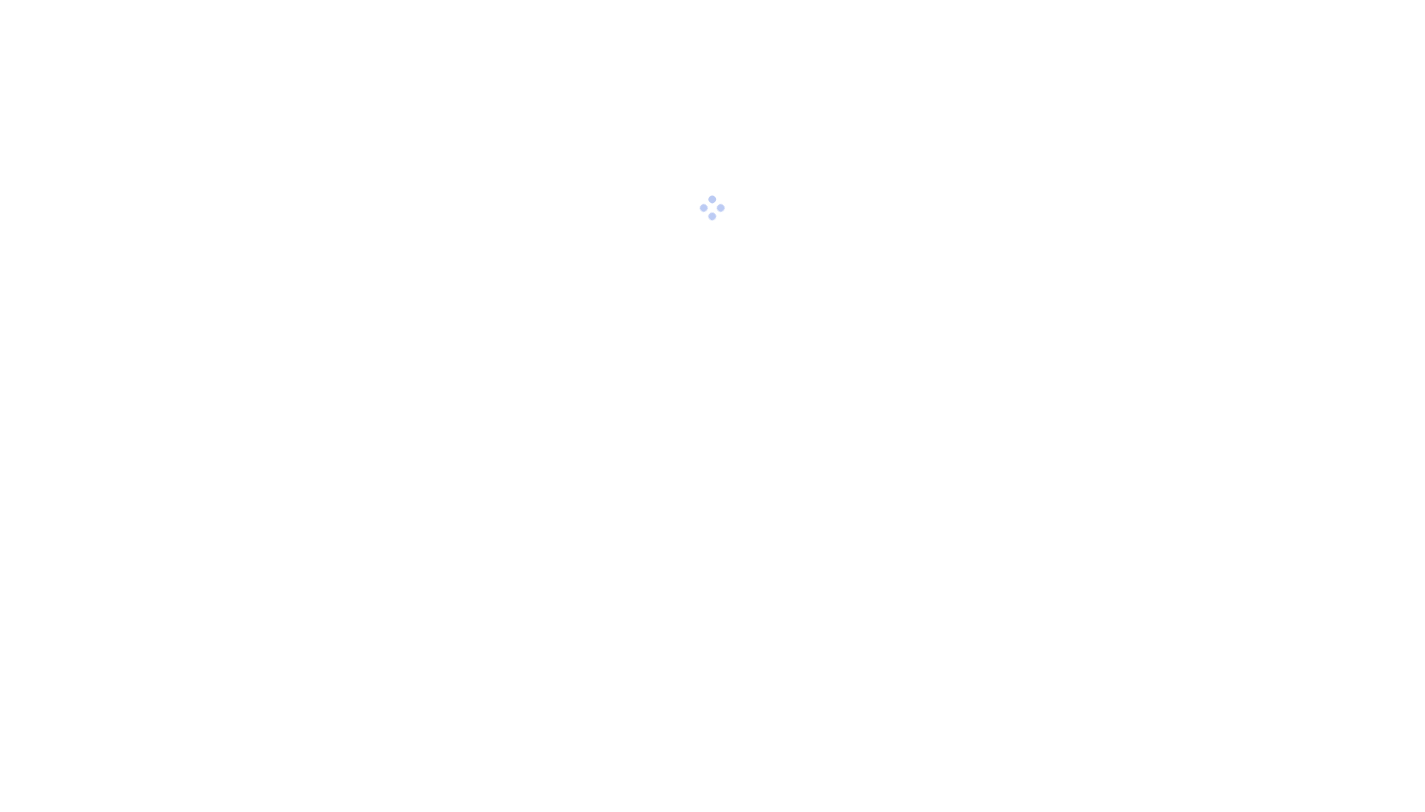 scroll, scrollTop: 0, scrollLeft: 0, axis: both 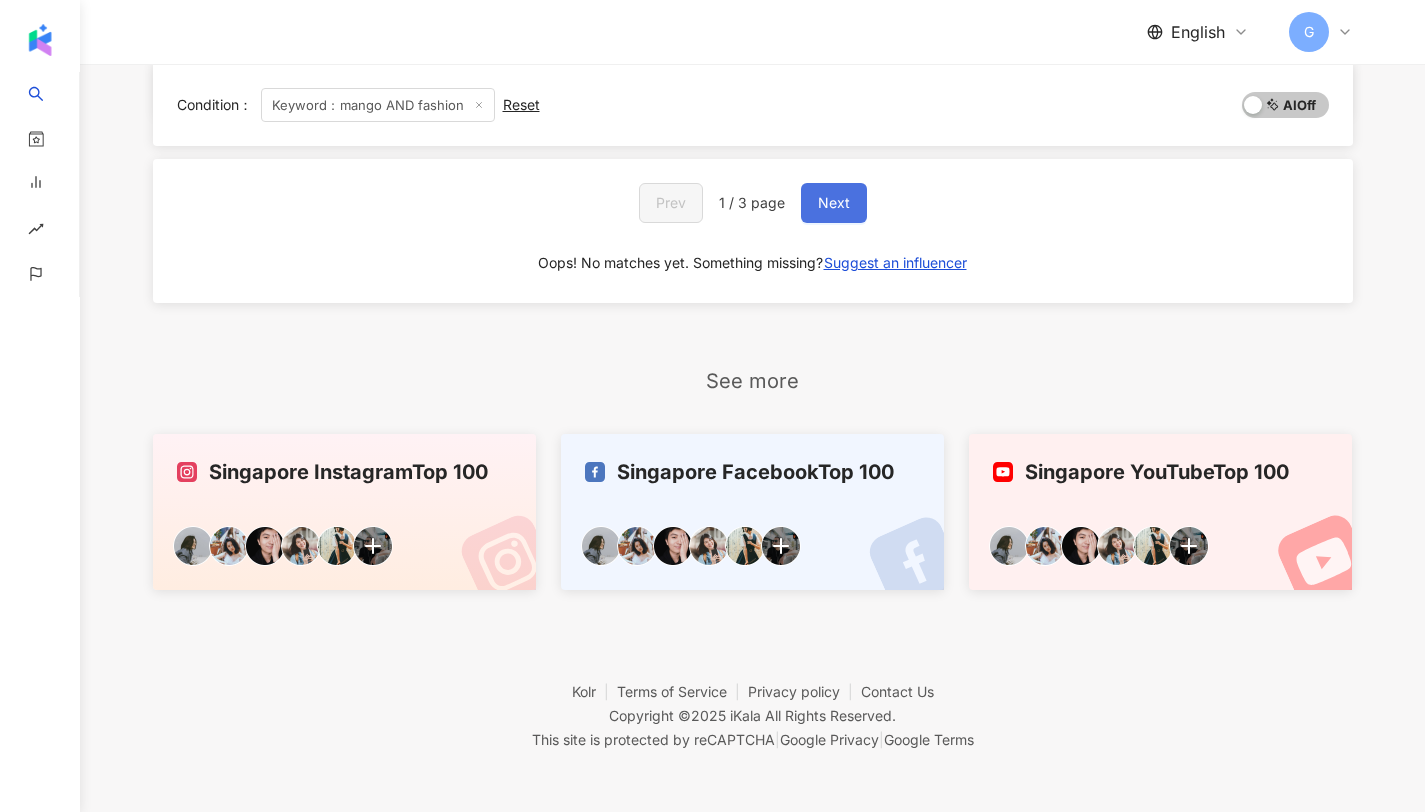 click on "Next" at bounding box center (834, 203) 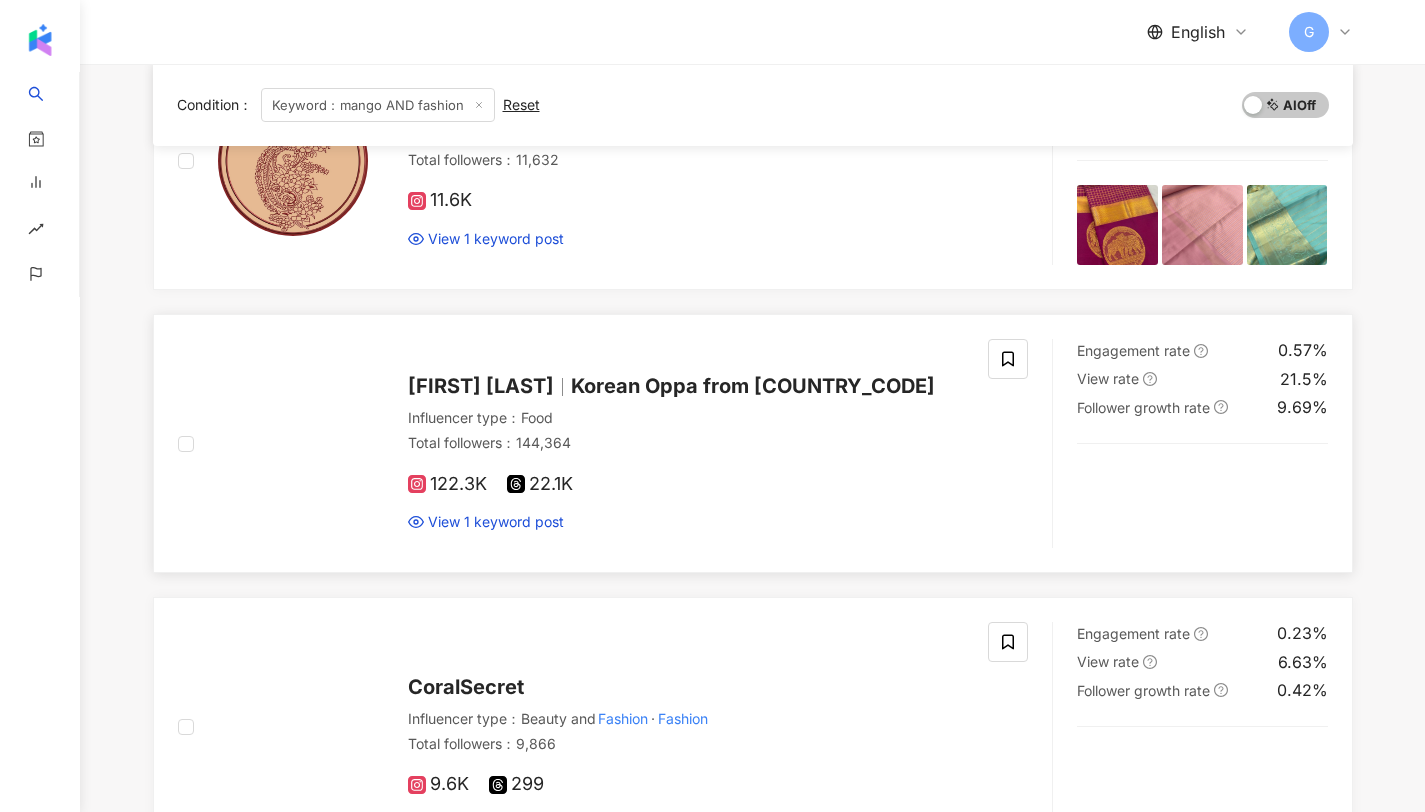 scroll, scrollTop: 2041, scrollLeft: 0, axis: vertical 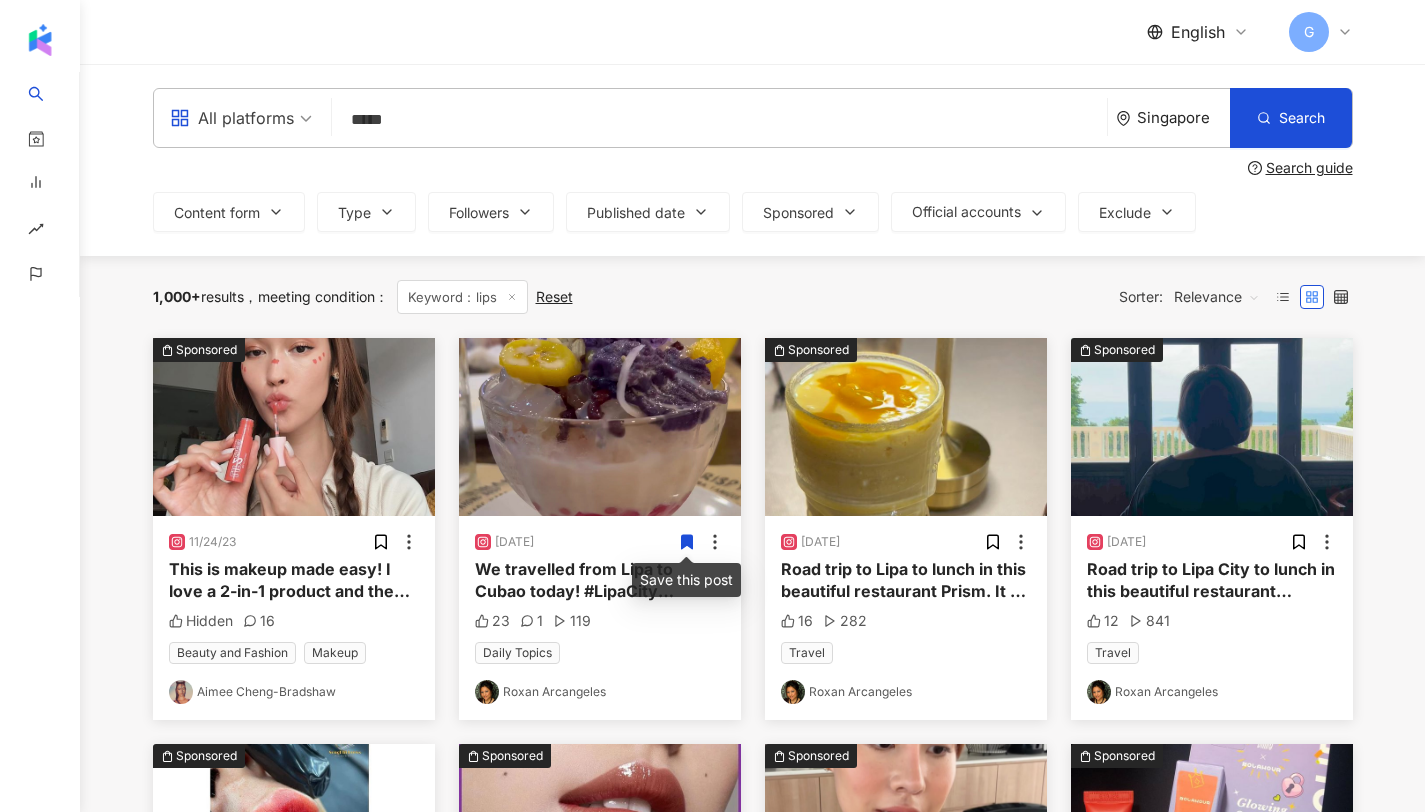 click on "We travelled from Lipa to Cubao today! #LipaCity #lipabatangas #wowphilippines #CubaoQuezonCity #AliMall #AlimallCubao" at bounding box center [598, 614] 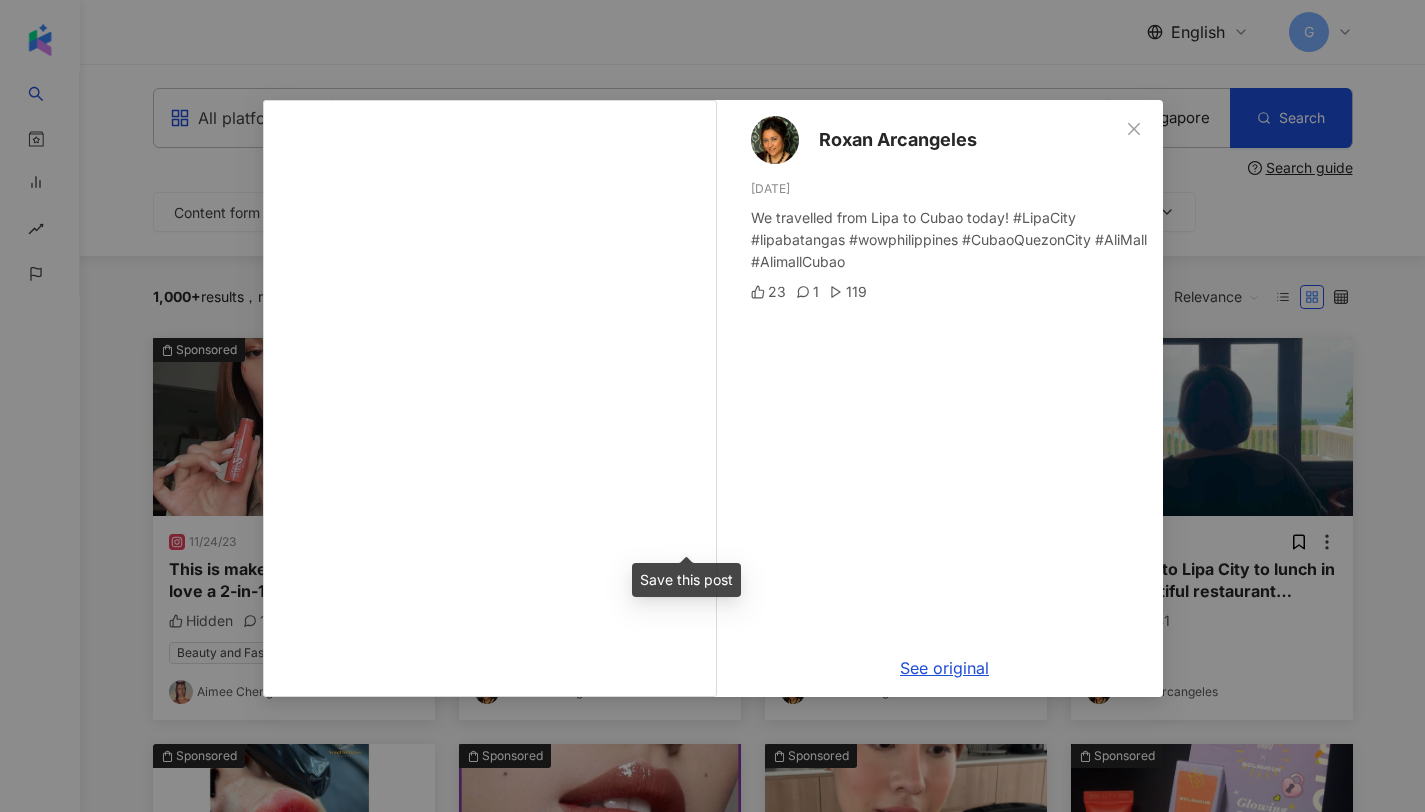 click on "[FIRST] [LAST] [DATE] We travelled from Lipa to Cubao today! #[CITY] #[CITY][STATE] #wowphilippines #[CITY][CITY] #AliMall #AlimallCubao 23 1 119 See original" at bounding box center (712, 406) 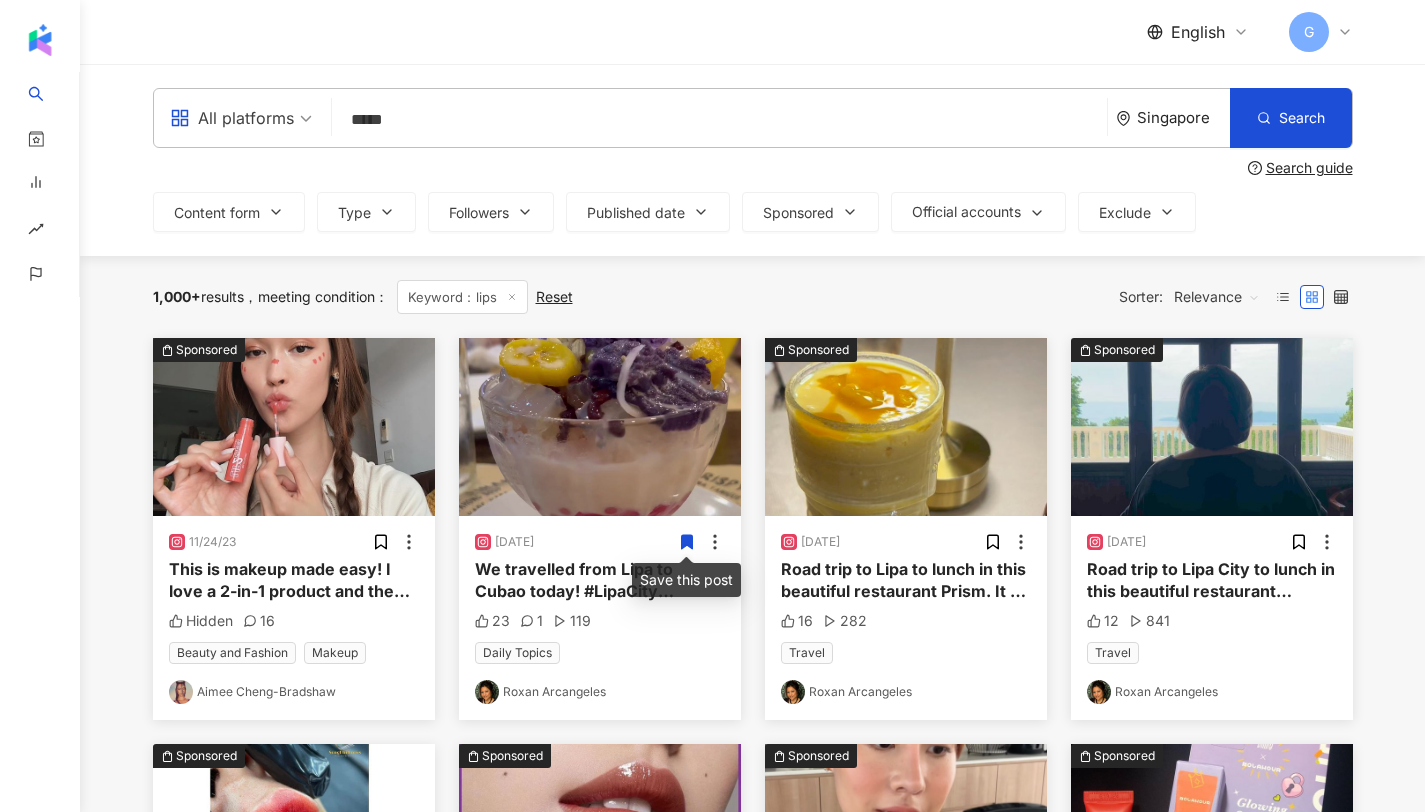 click on "****" at bounding box center [719, 119] 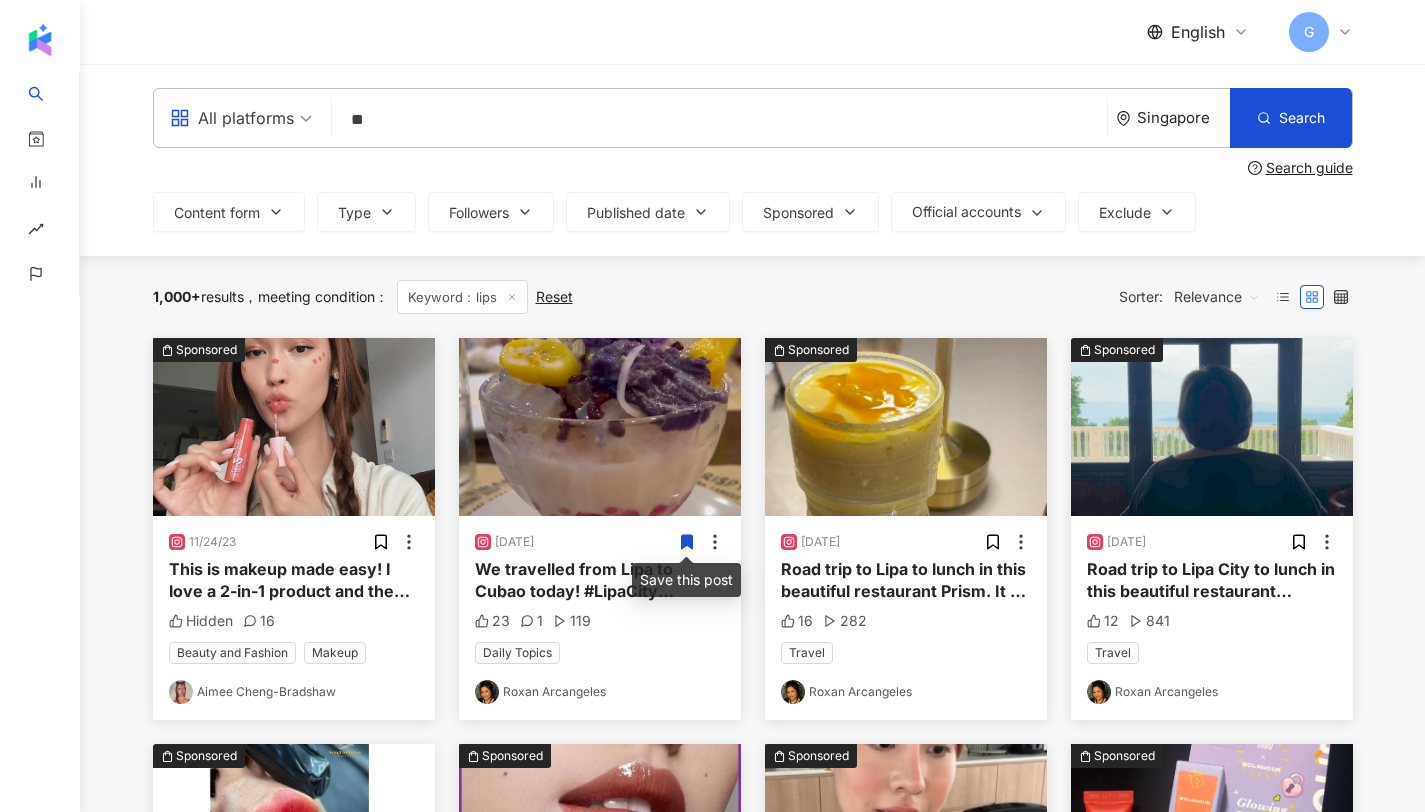 type on "*" 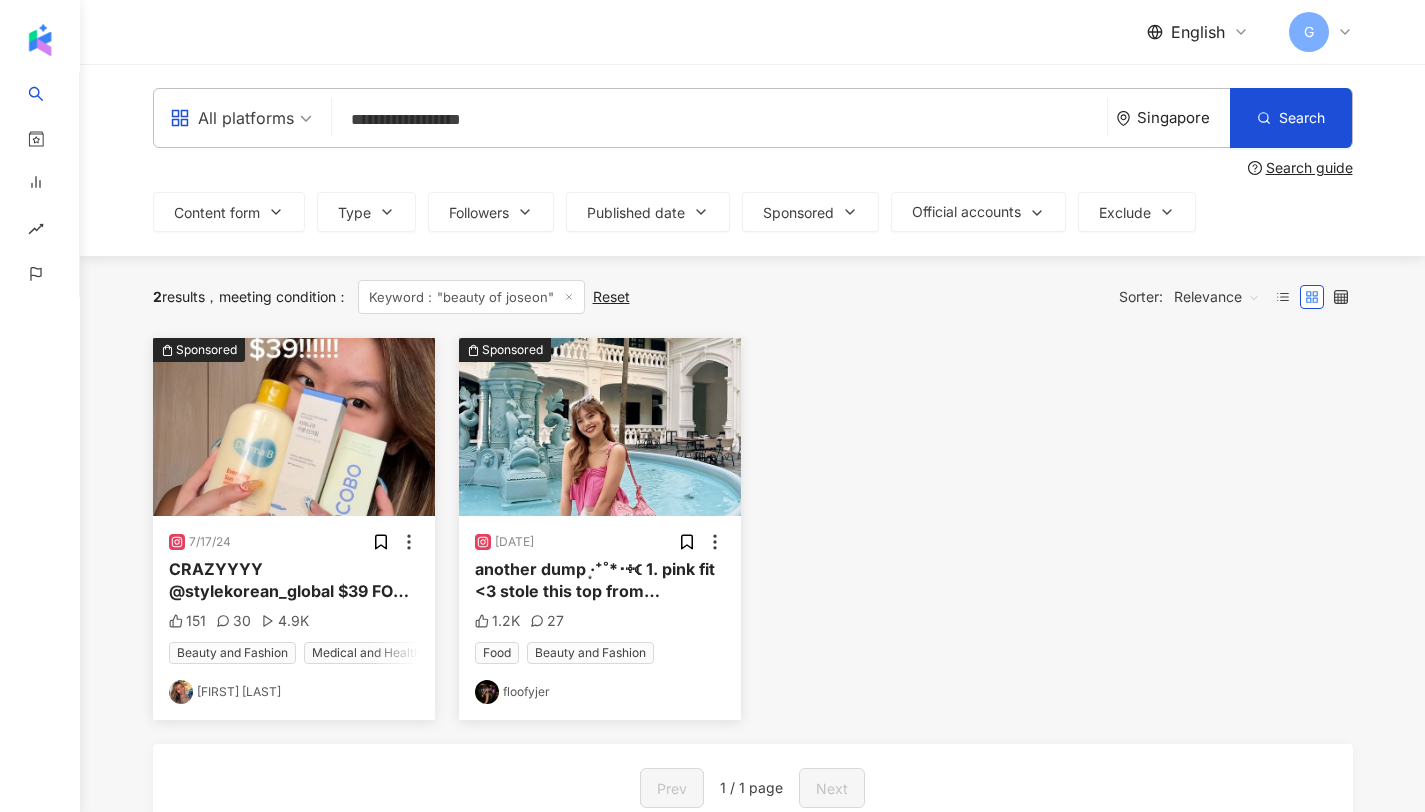 drag, startPoint x: 544, startPoint y: 129, endPoint x: 160, endPoint y: 106, distance: 384.68817 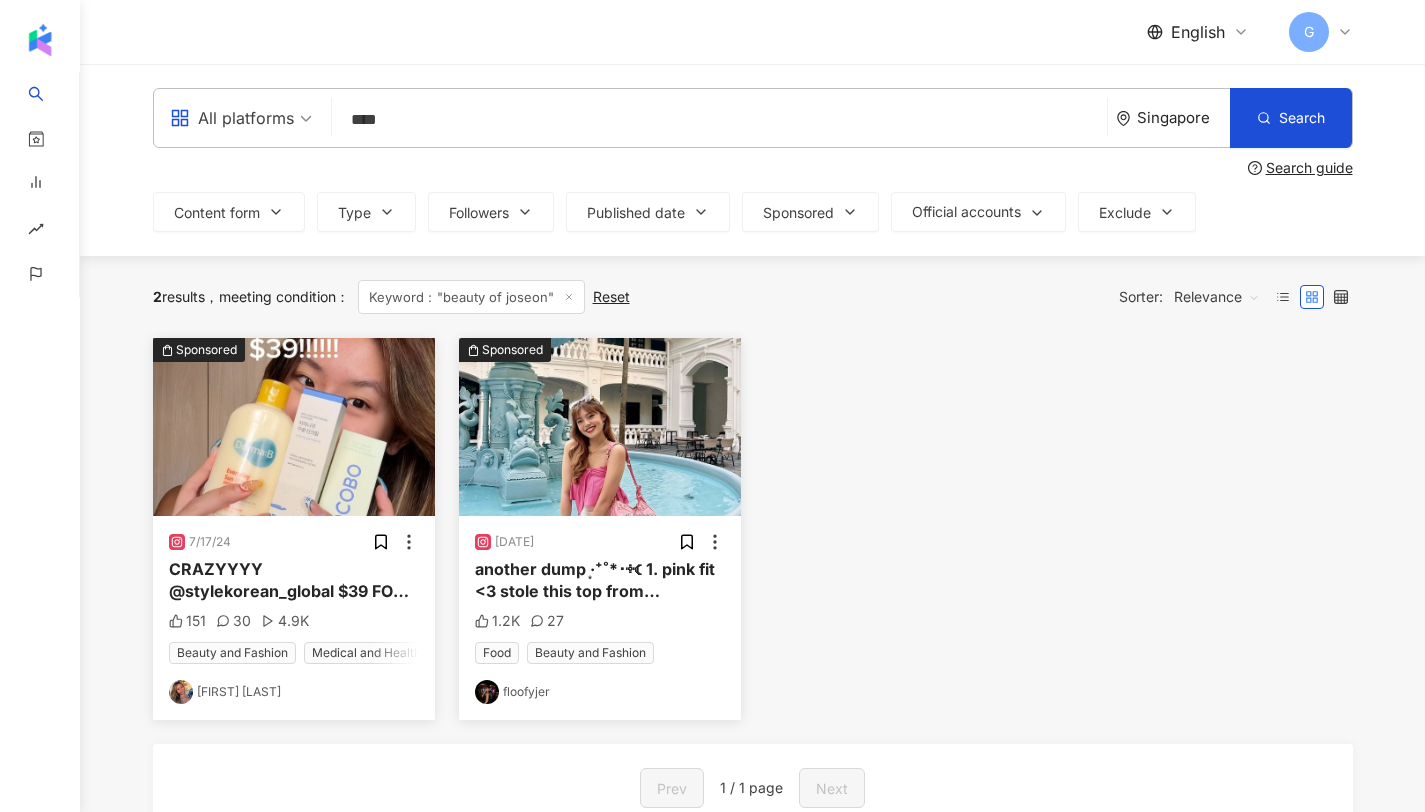 type on "****" 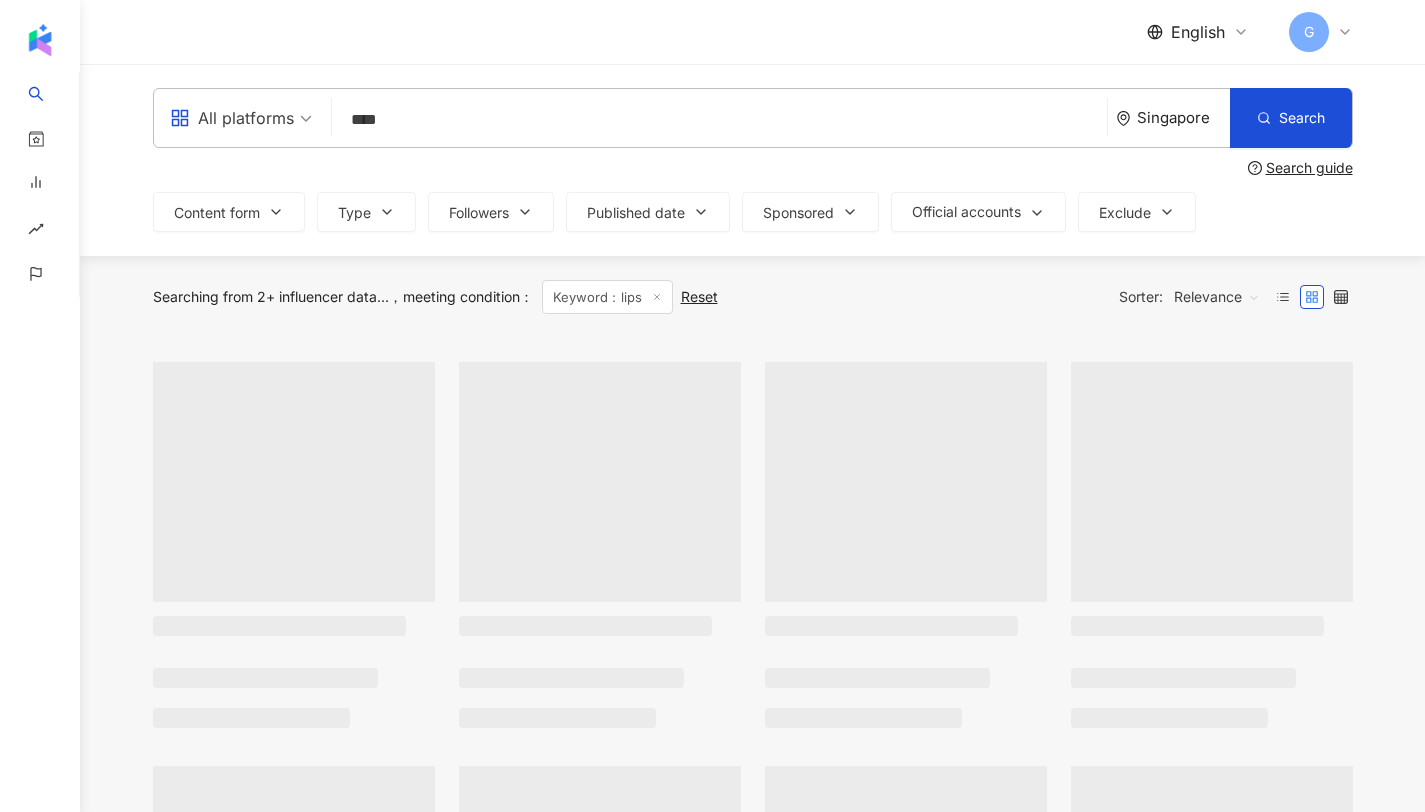 click on "Singapore" at bounding box center [1183, 117] 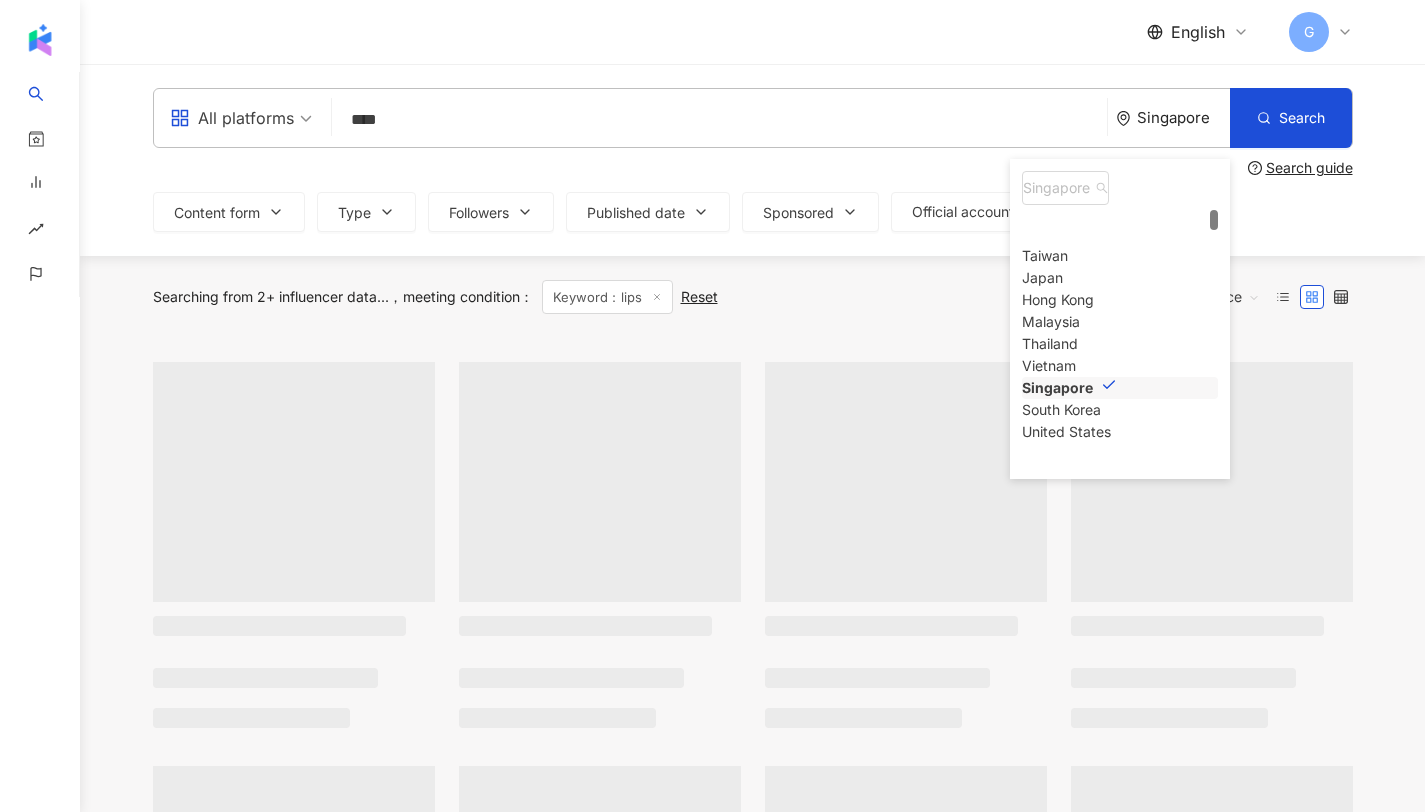 scroll, scrollTop: 38, scrollLeft: 0, axis: vertical 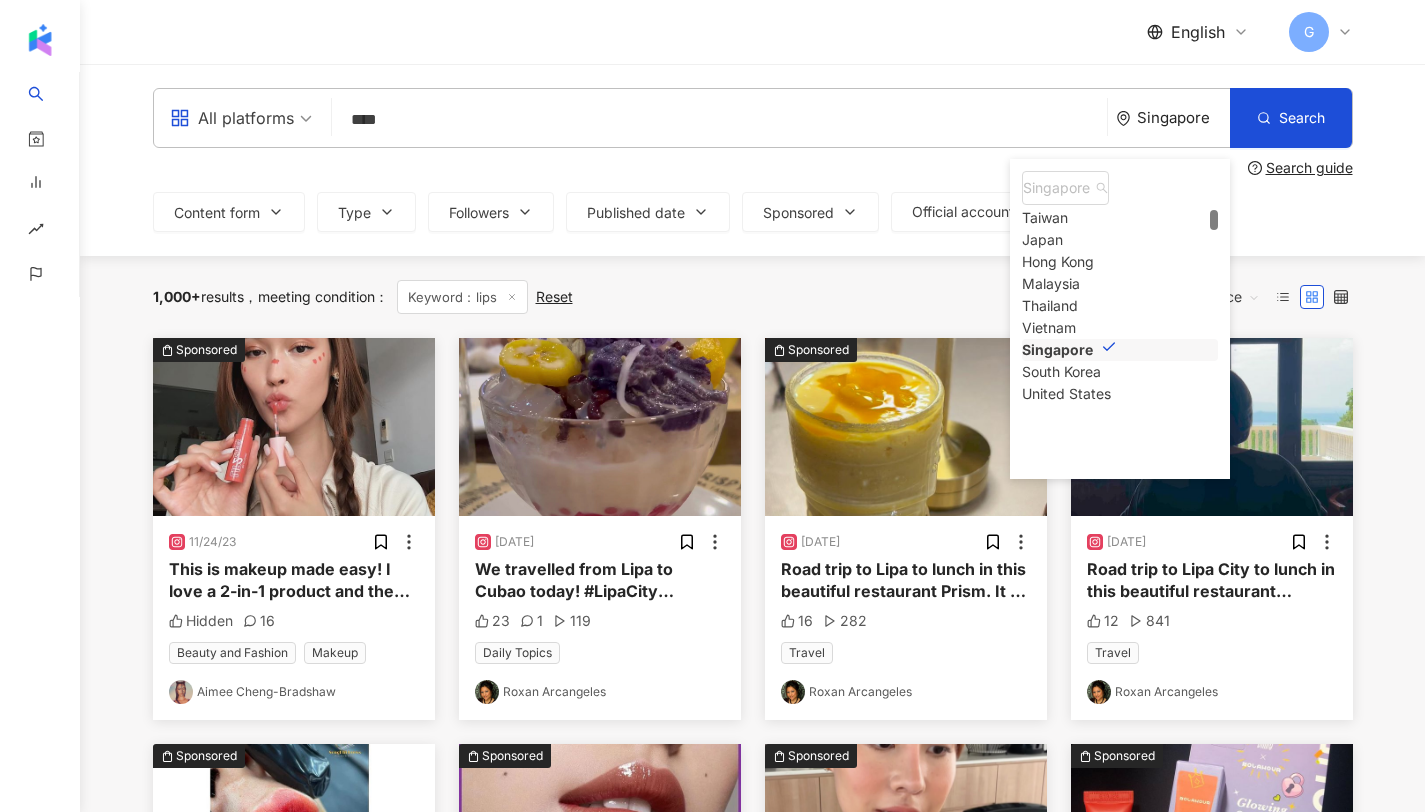 click on "1,000+  results  meeting condition ： Keyword：lips Reset Sorter:  Relevance" at bounding box center [753, 297] 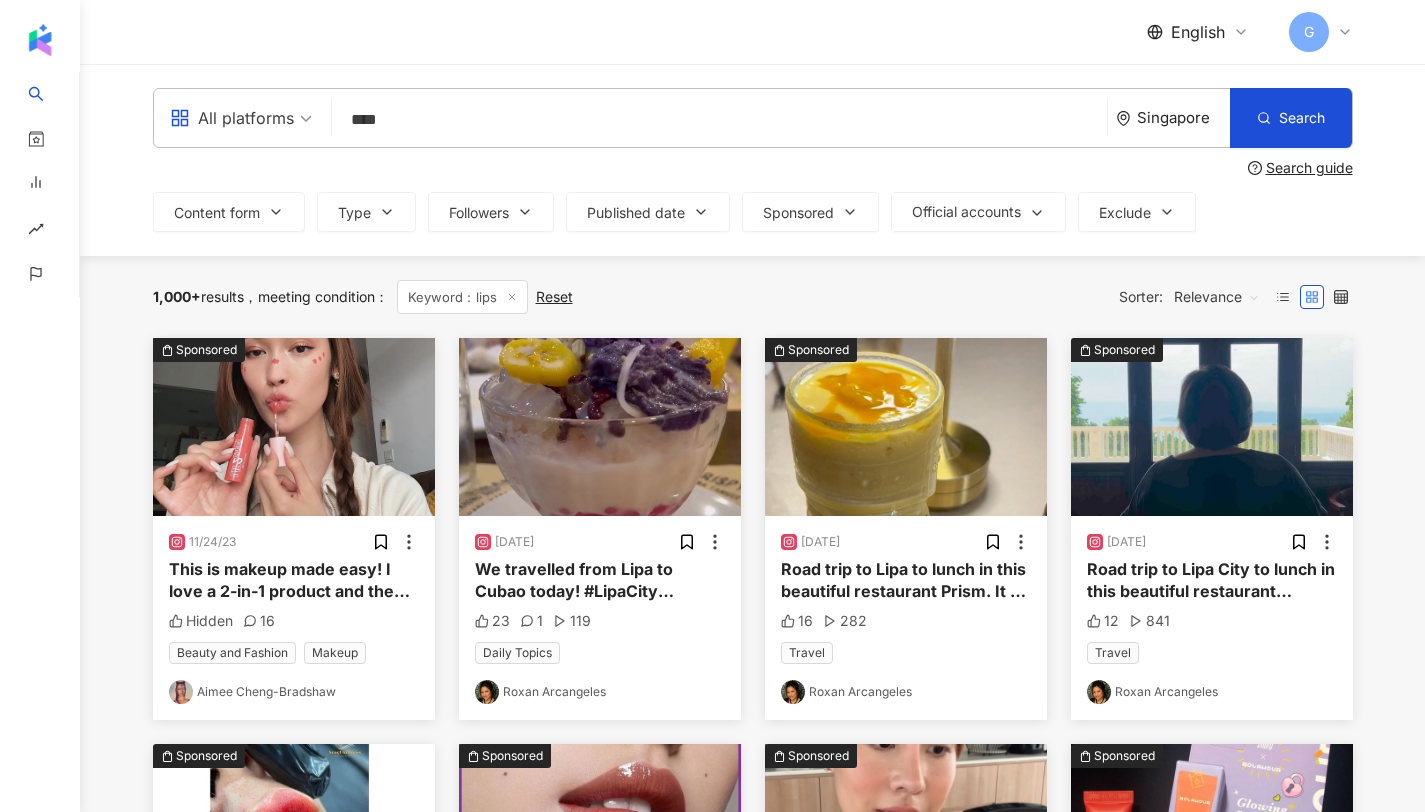 click on "We travelled from Lipa to Cubao today! #LipaCity #lipabatangas #wowphilippines #CubaoQuezonCity #AliMall #AlimallCubao" at bounding box center [600, 580] 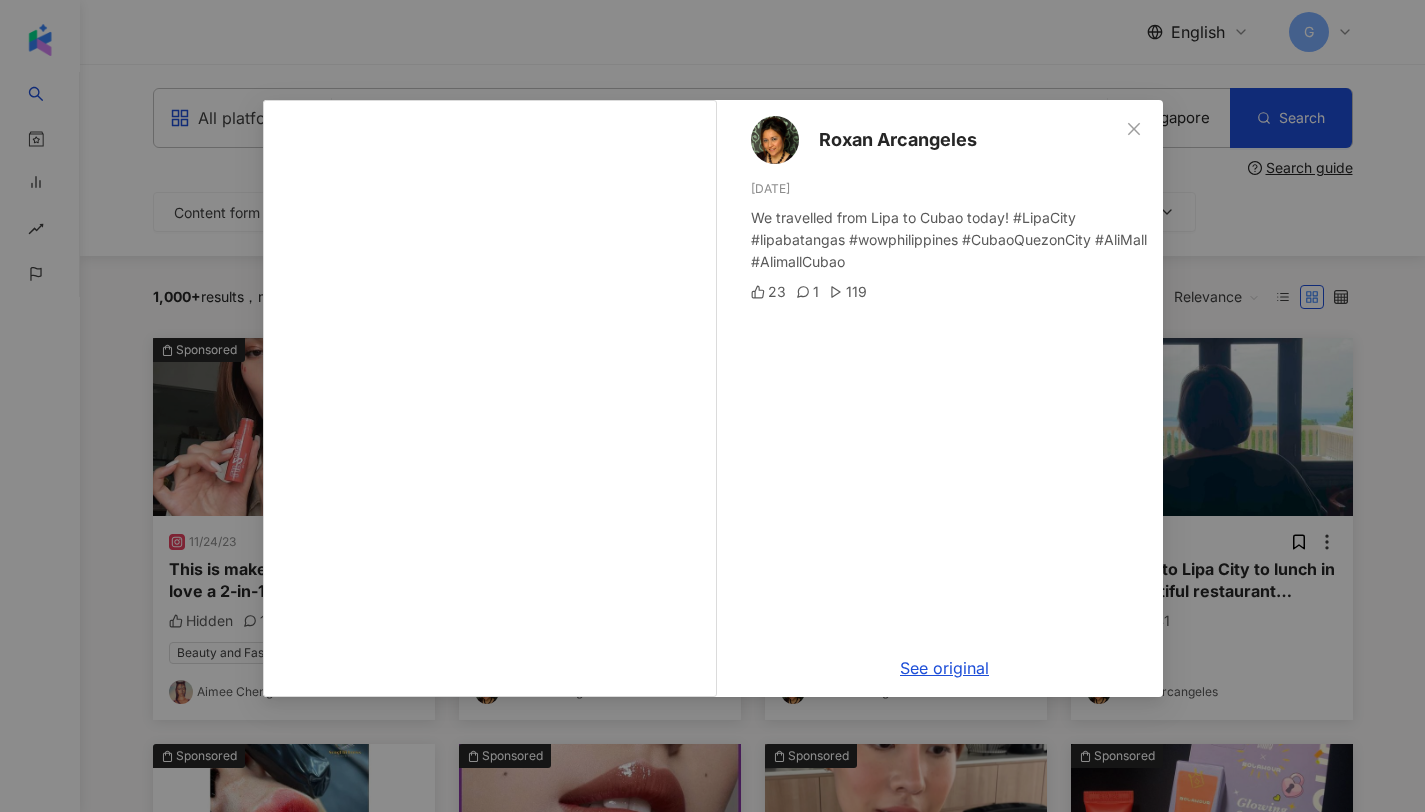 click on "We travelled from Lipa to Cubao today! #LipaCity #lipabatangas #wowphilippines #CubaoQuezonCity #AliMall #AlimallCubao" at bounding box center [949, 240] 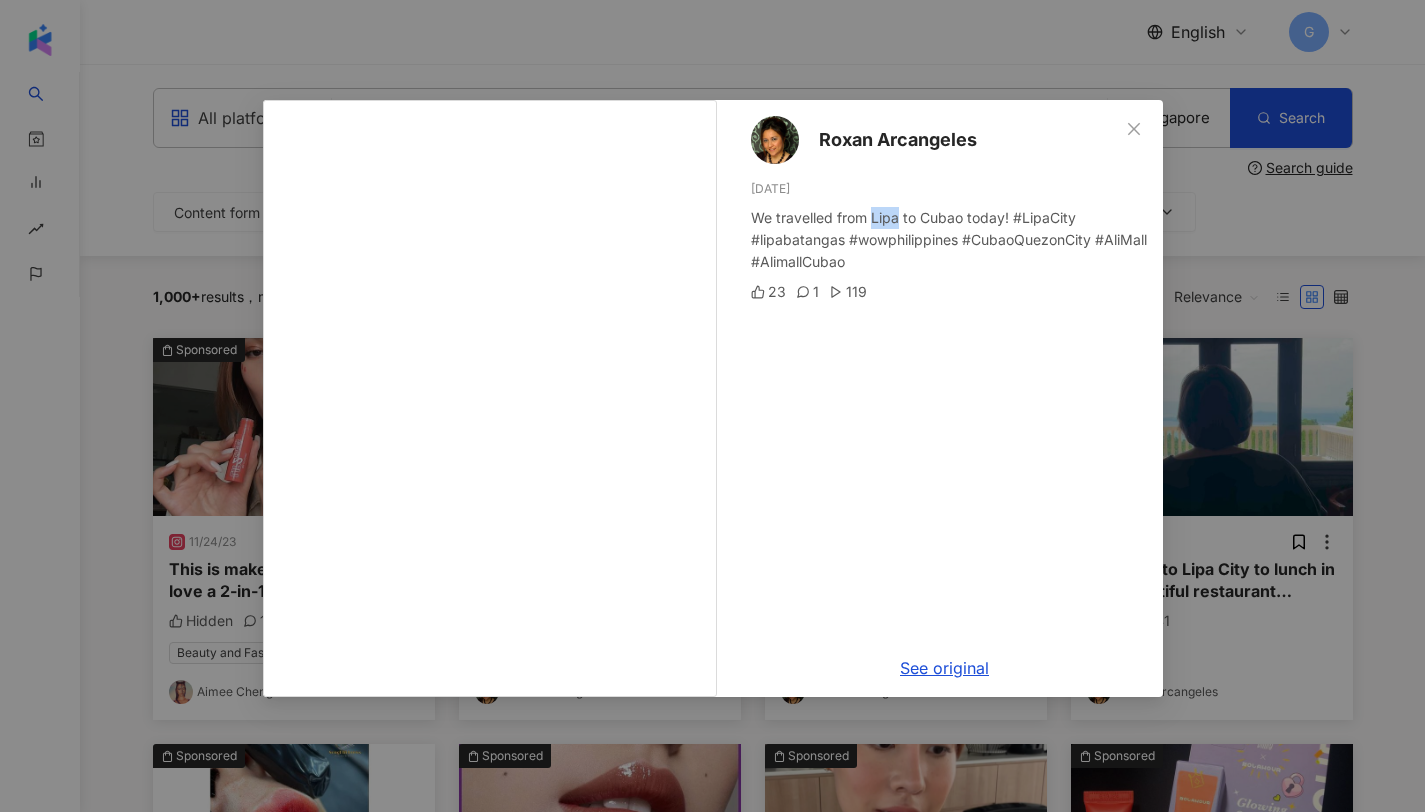 click on "We travelled from Lipa to Cubao today! #LipaCity #lipabatangas #wowphilippines #CubaoQuezonCity #AliMall #AlimallCubao" at bounding box center (949, 240) 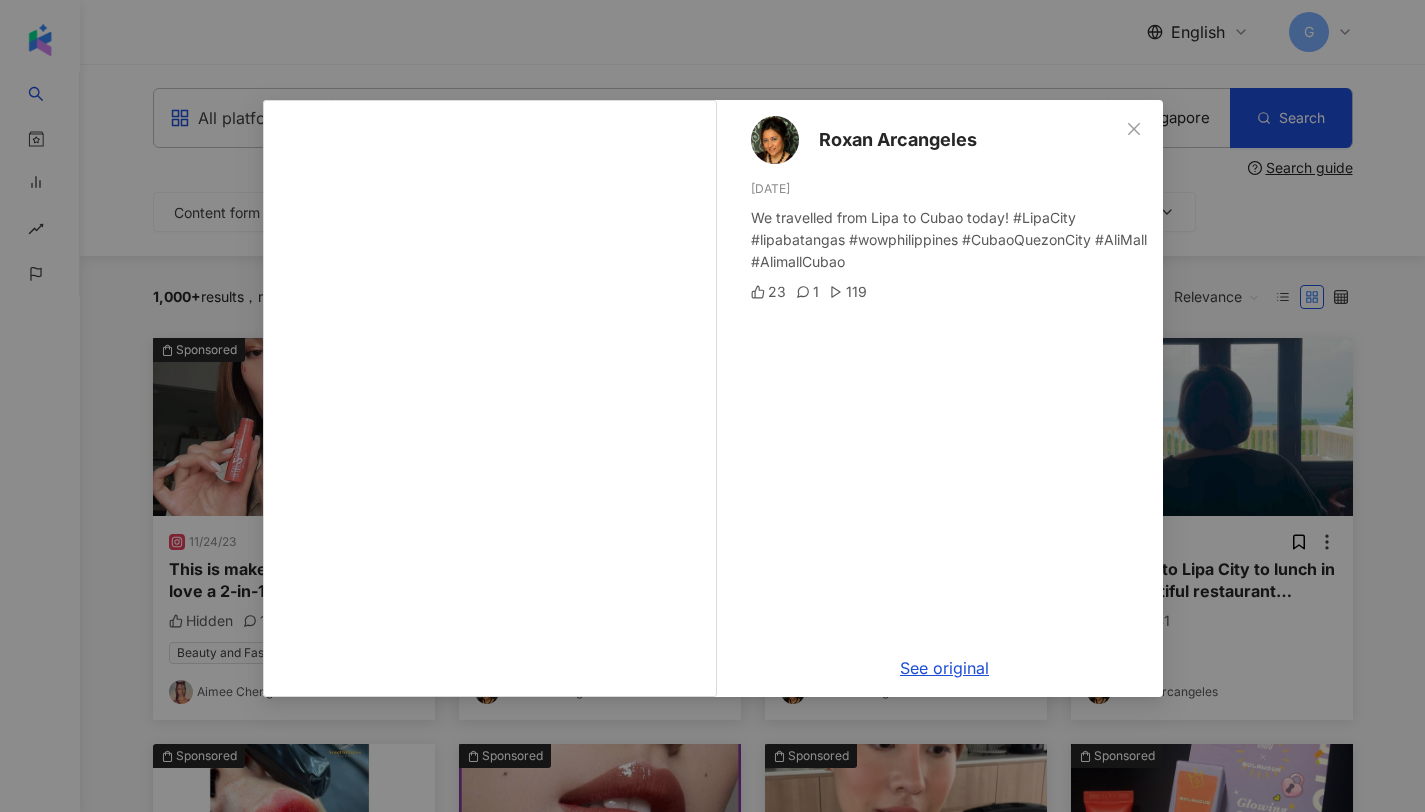 click on "[FIRST] [LAST] [DATE] We travelled from Lipa to Cubao today! #[CITY] #[CITY][STATE] #wowphilippines #[CITY][CITY] #AliMall #AlimallCubao 23 1 119 See original" at bounding box center [712, 406] 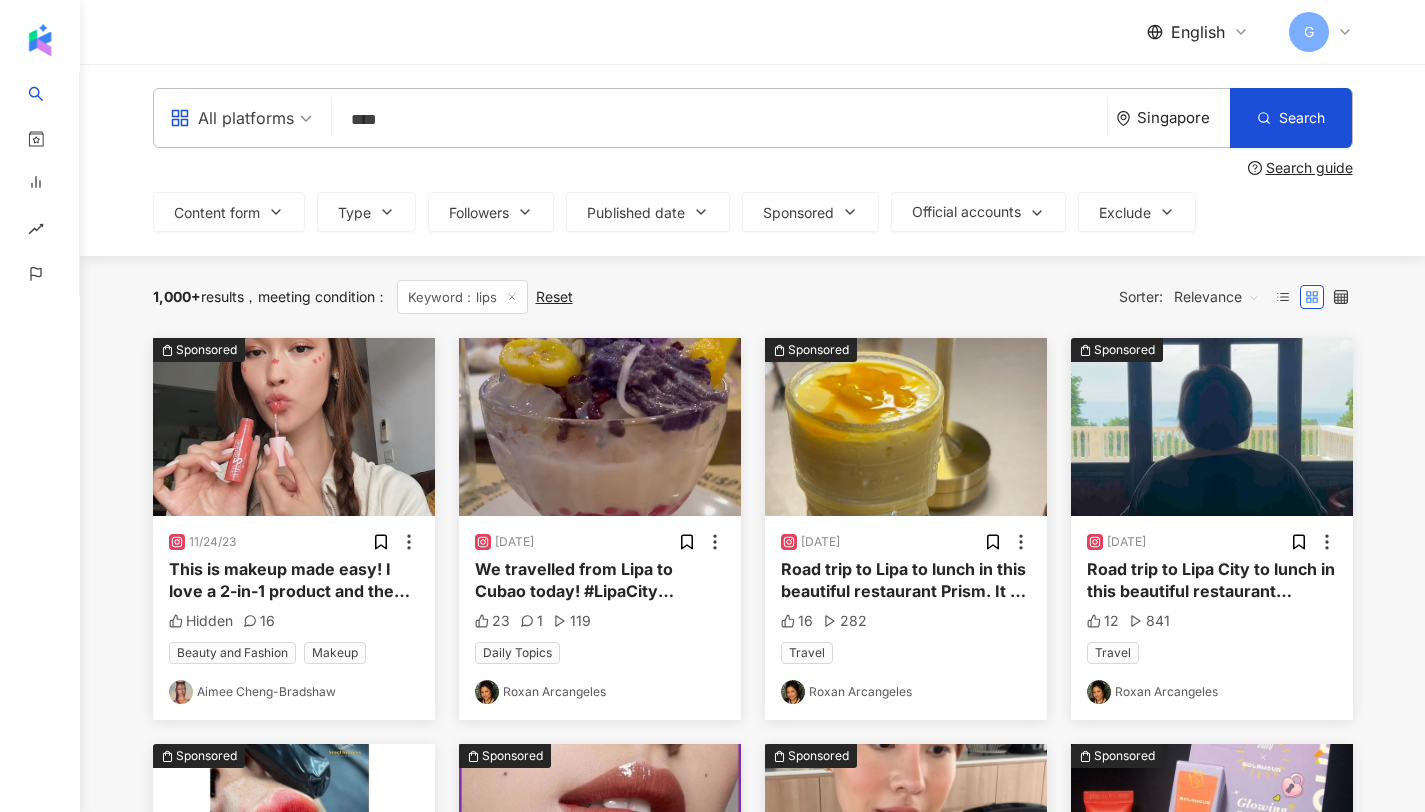 click on "****" at bounding box center (719, 119) 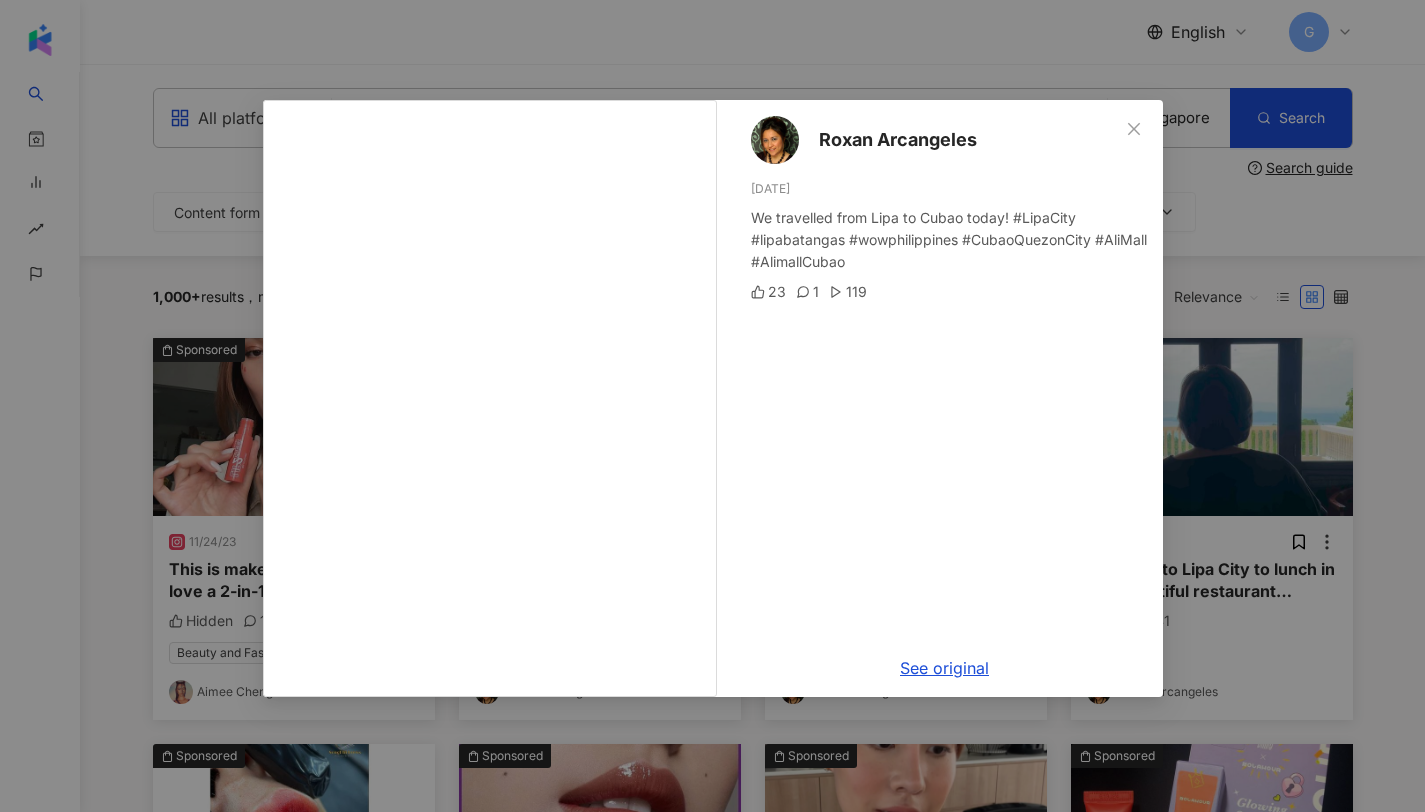 click on "[FIRST] [LAST] [DATE] We travelled from Lipa to Cubao today! #[CITY] #[CITY][STATE] #wowphilippines #[CITY][CITY] #AliMall #AlimallCubao 23 1 119 See original" at bounding box center [712, 406] 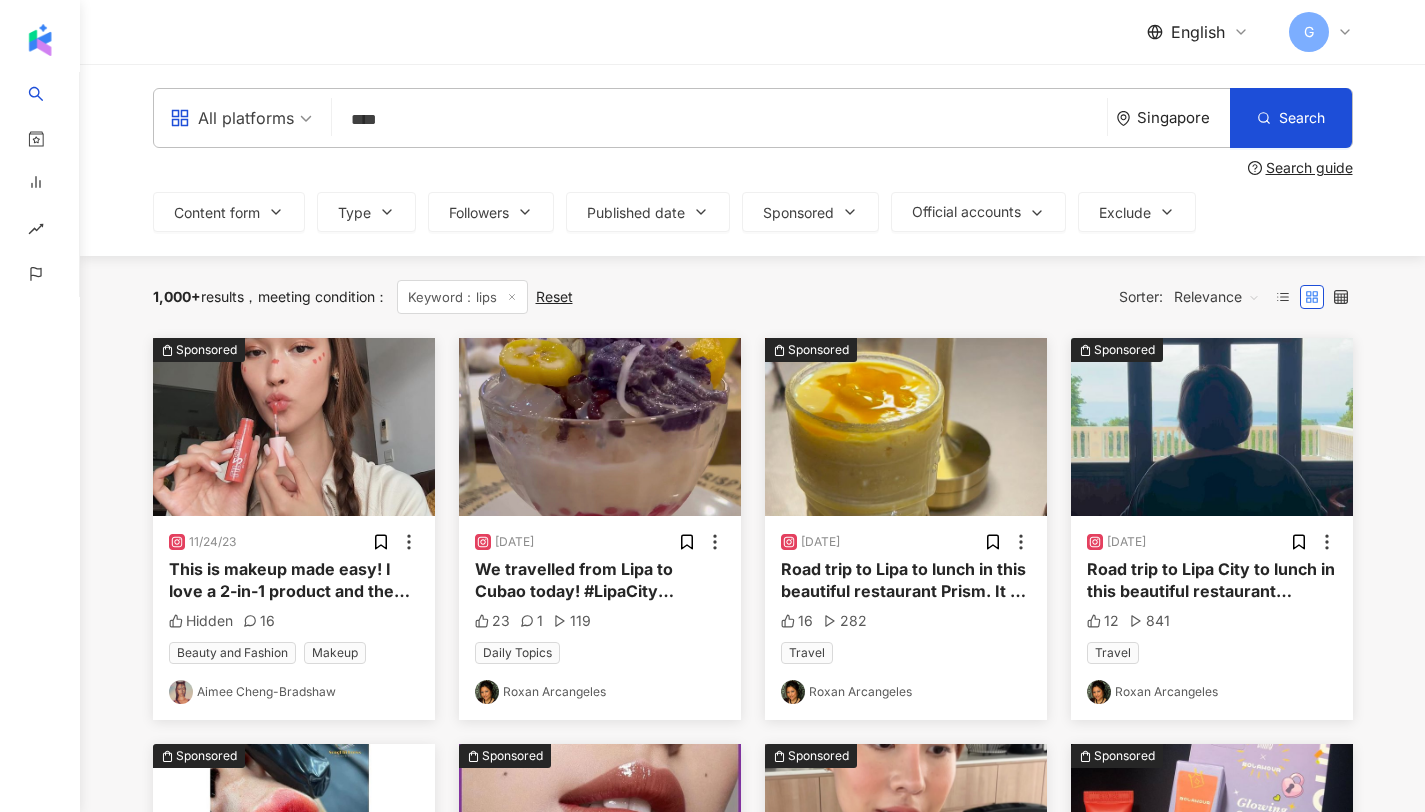 click on "Singapore" at bounding box center (1183, 117) 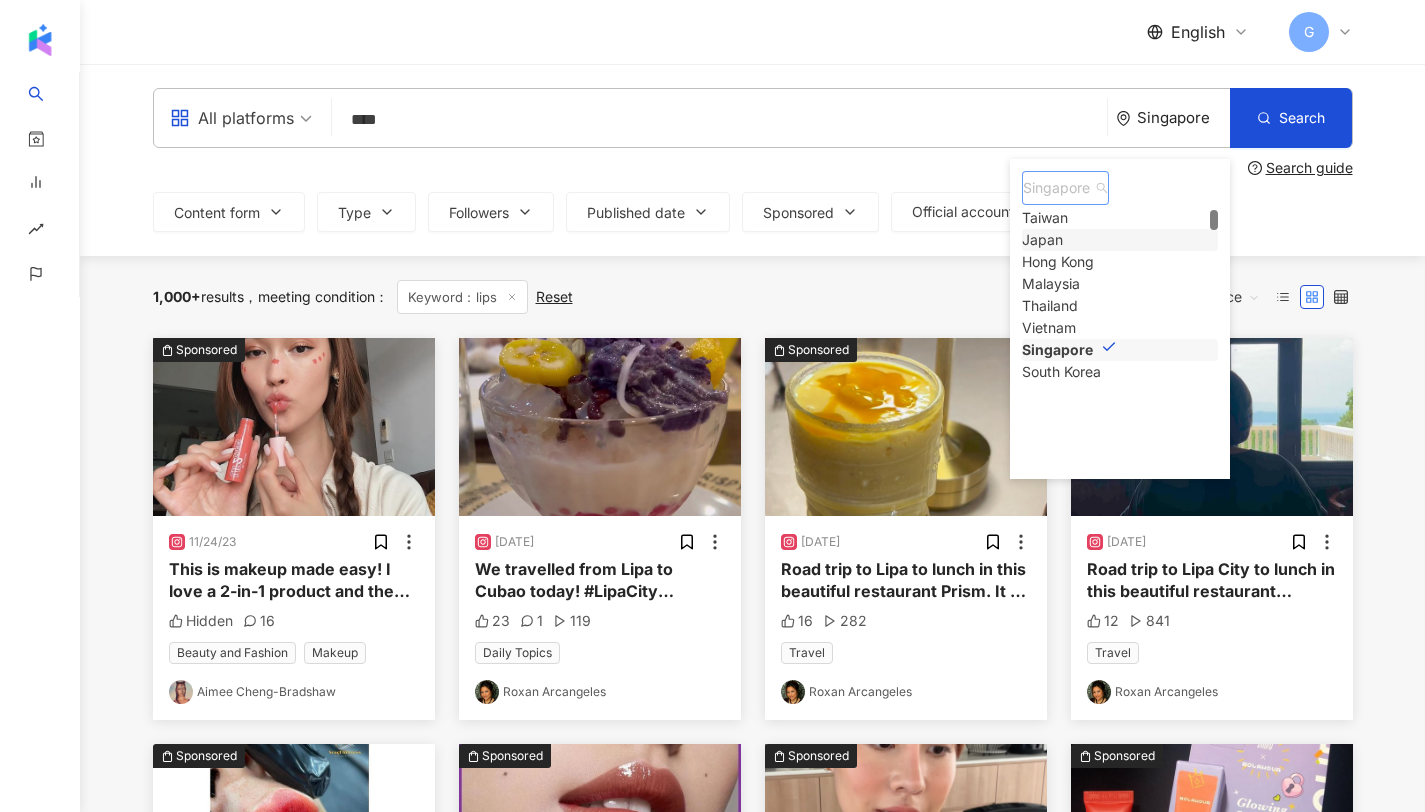 scroll, scrollTop: 0, scrollLeft: 0, axis: both 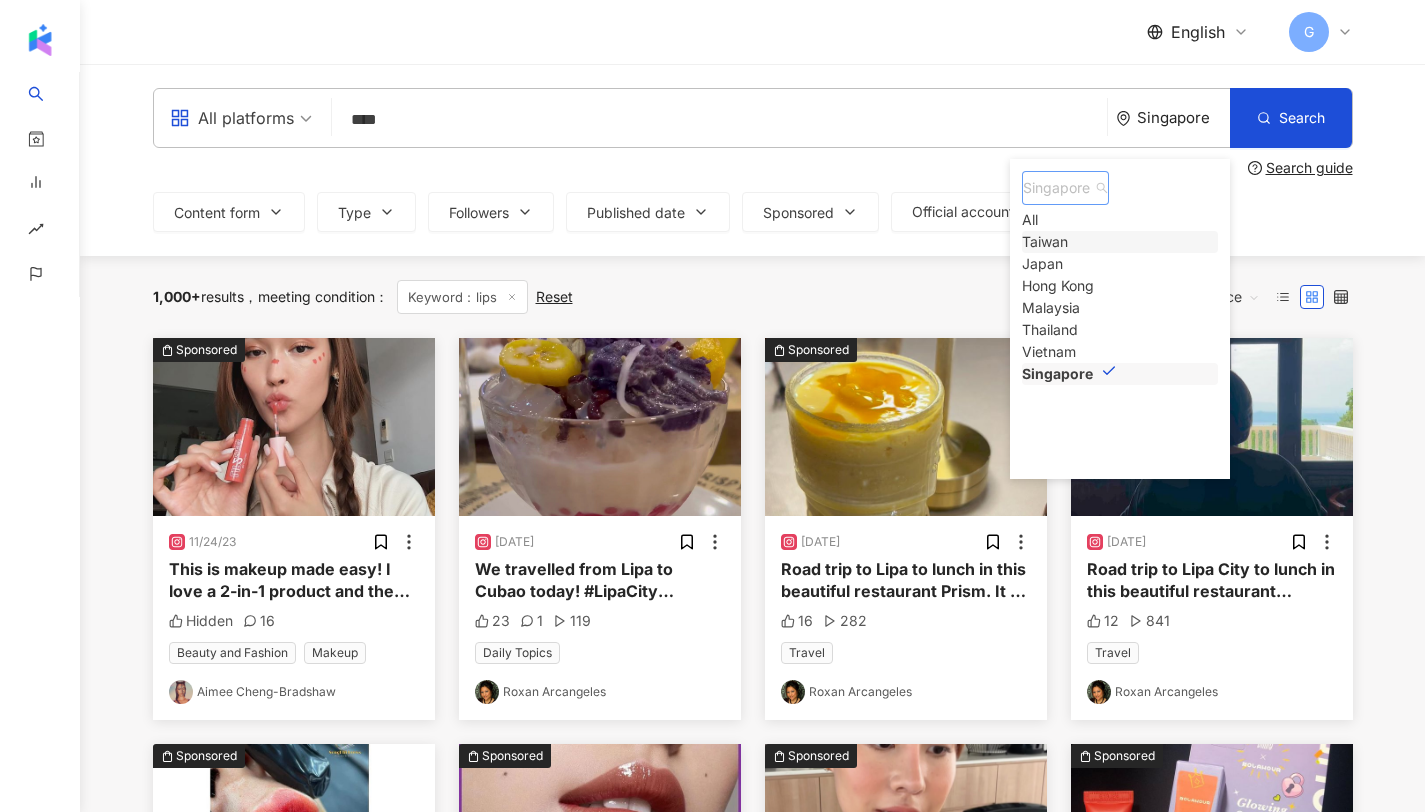click on "Taiwan" at bounding box center [1045, 242] 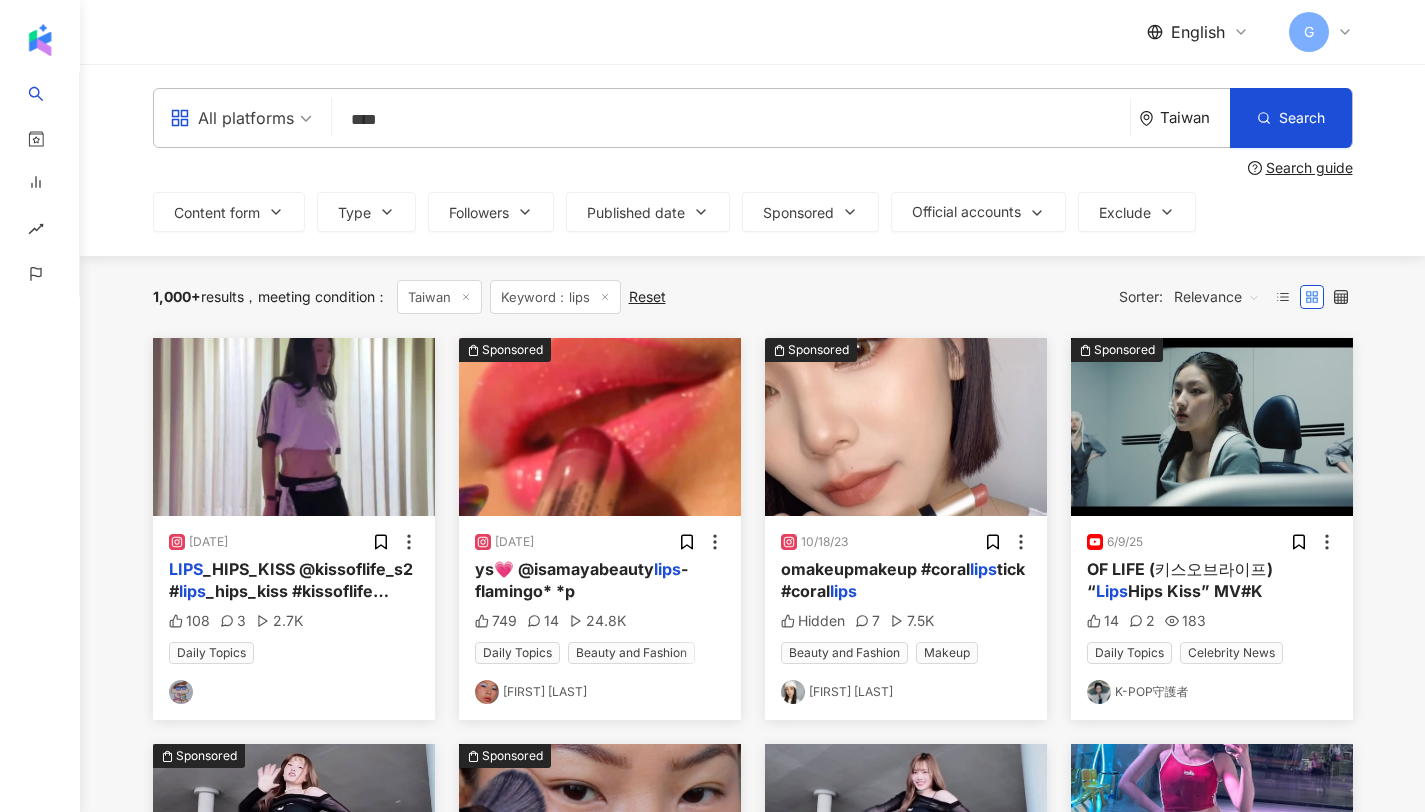 click on "Taiwan" at bounding box center [1195, 117] 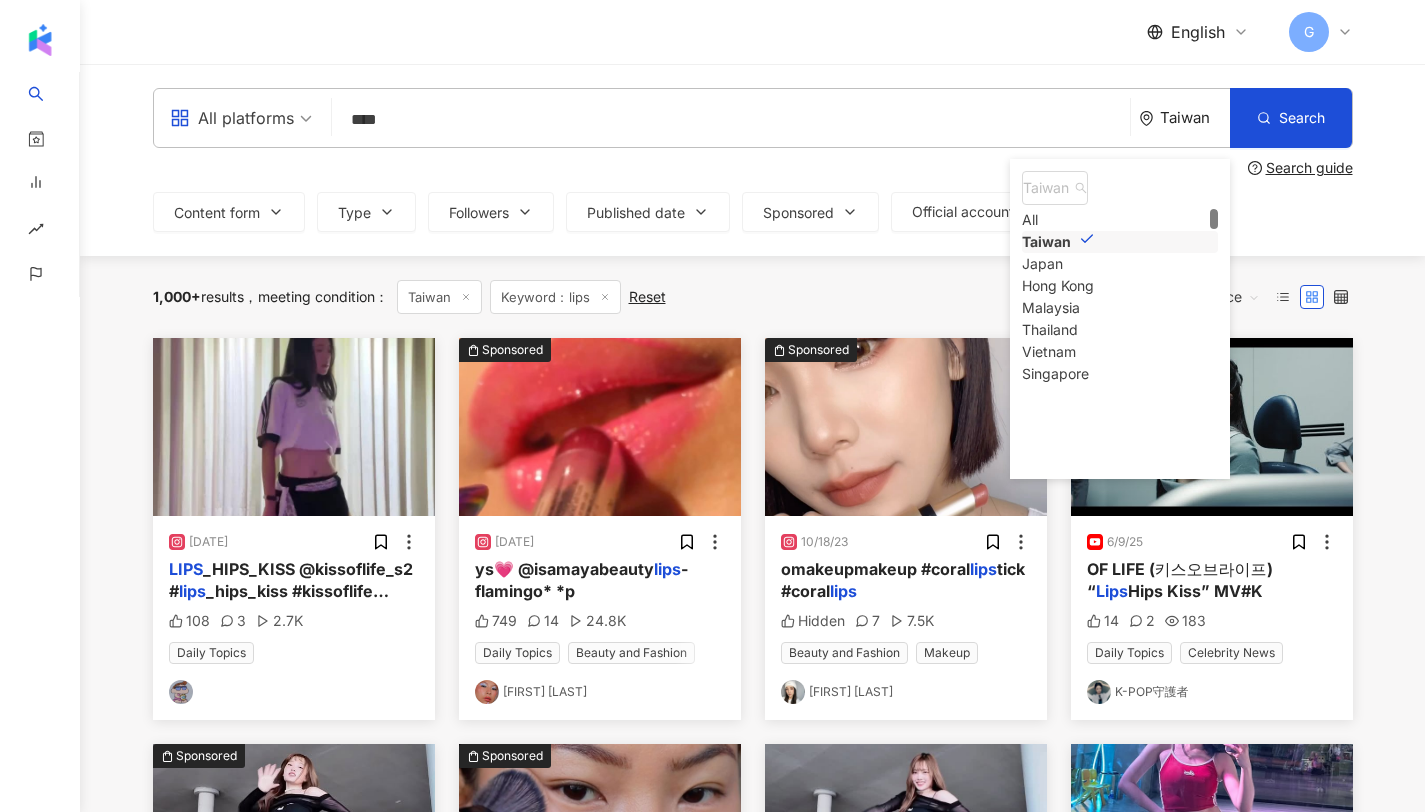 click on "Taiwan" at bounding box center [1195, 117] 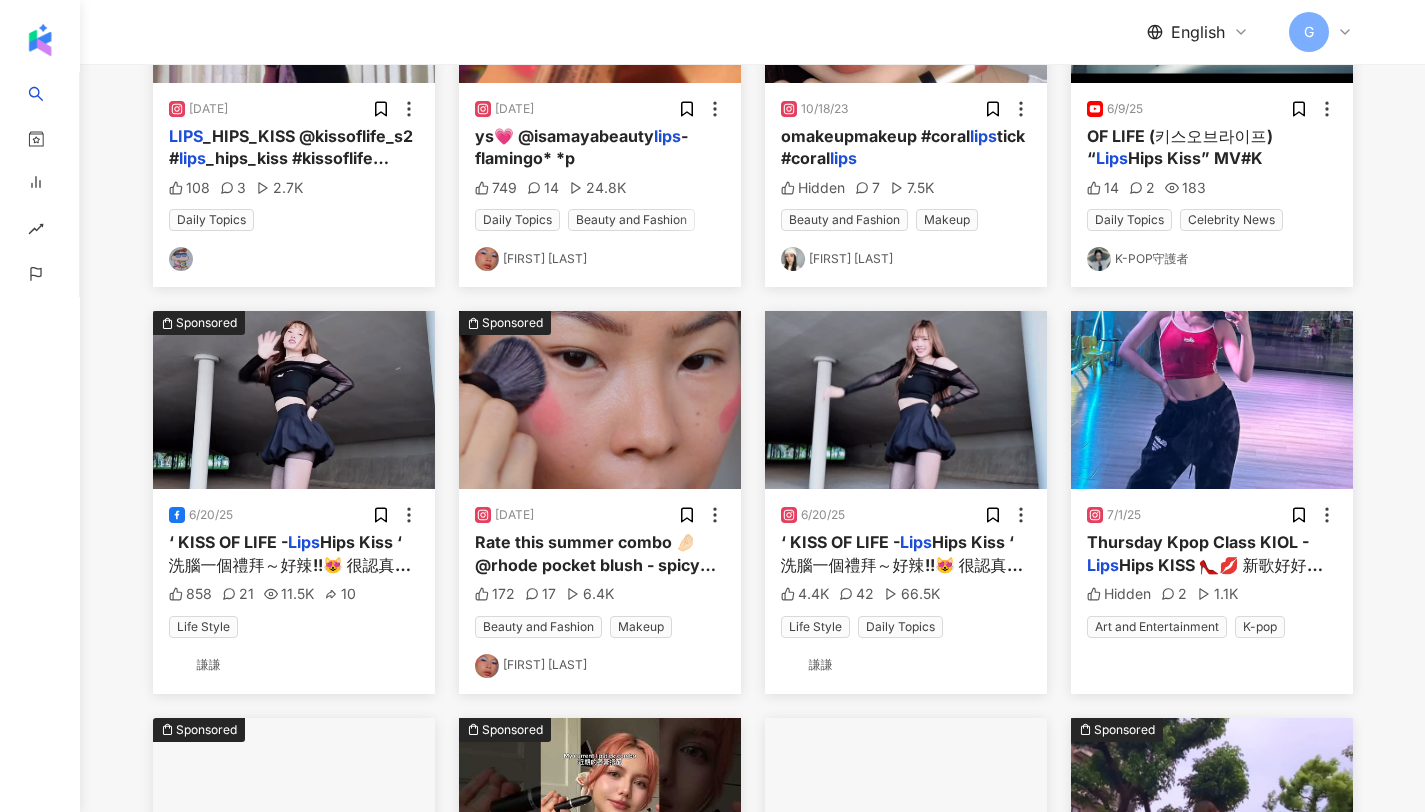 scroll, scrollTop: 425, scrollLeft: 0, axis: vertical 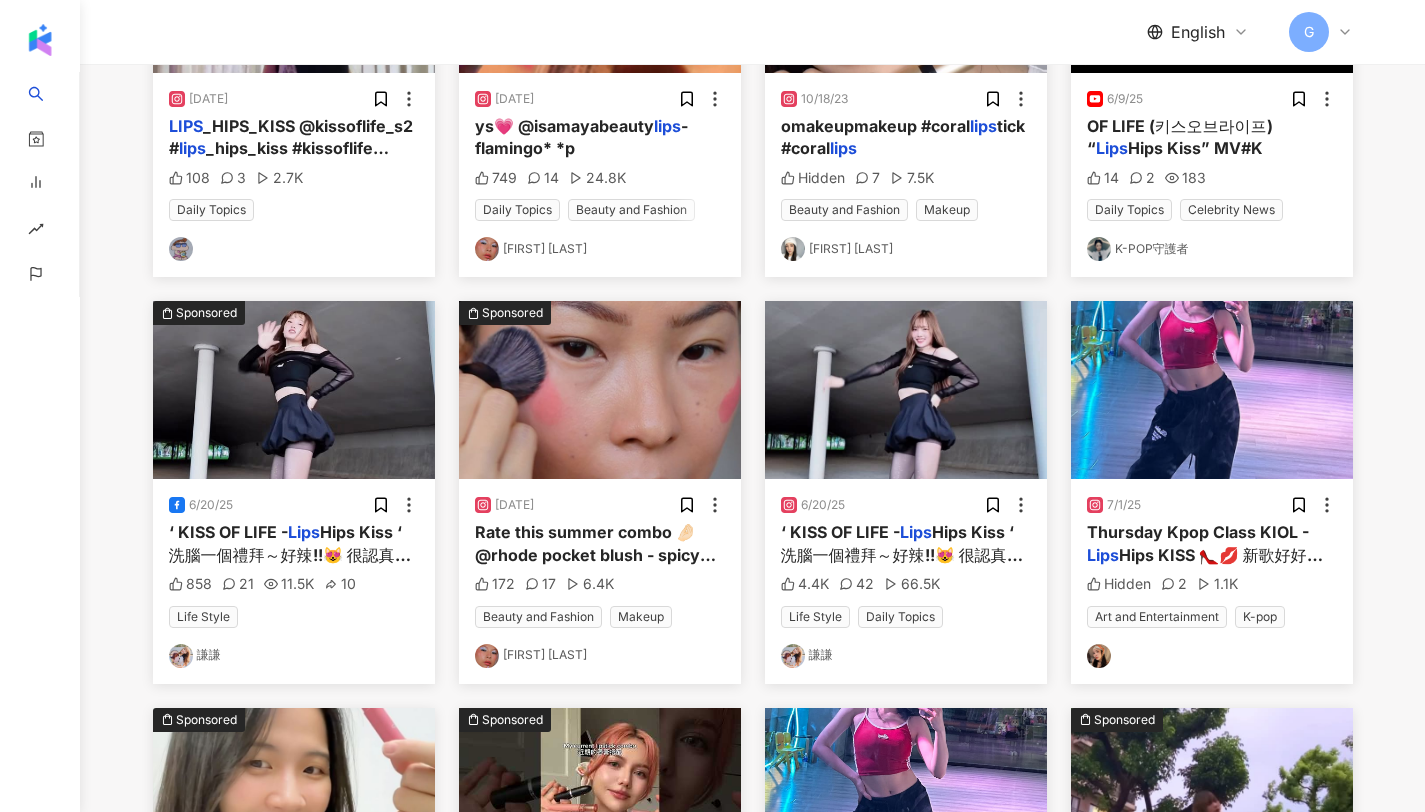 click on "Rate this summer combo 🤌🏻
@rhode pocket blush - spicy marg*
@patmcgrathreal lip liner - buff
@rhode peptide lip tint - guava sprits*
#lipcombo #lipandcheek #summermakeup #summervibes #monochromaticmakeup" at bounding box center [599, 610] 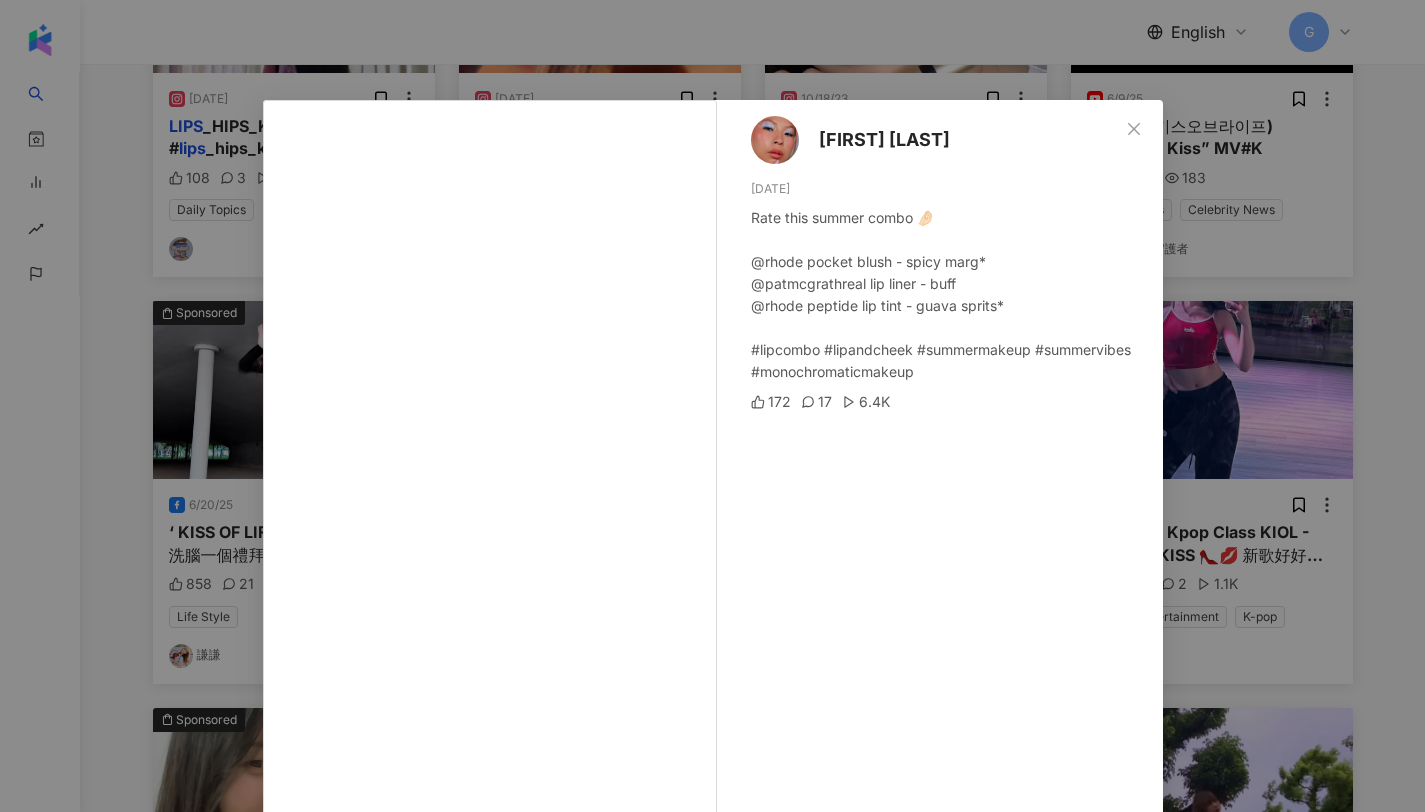 click on "[FIRST] [LAST] [DATE] Rate this summer combo 🤌🏻
@rhode pocket blush - spicy marg*
@patmcgrathreal lip liner - buff
@rhode peptide lip tint - guava sprits*
#lipcombo #lipandcheek #summermakeup #summervibes #monochromaticmakeup 172 17 6.4K See original" at bounding box center (712, 406) 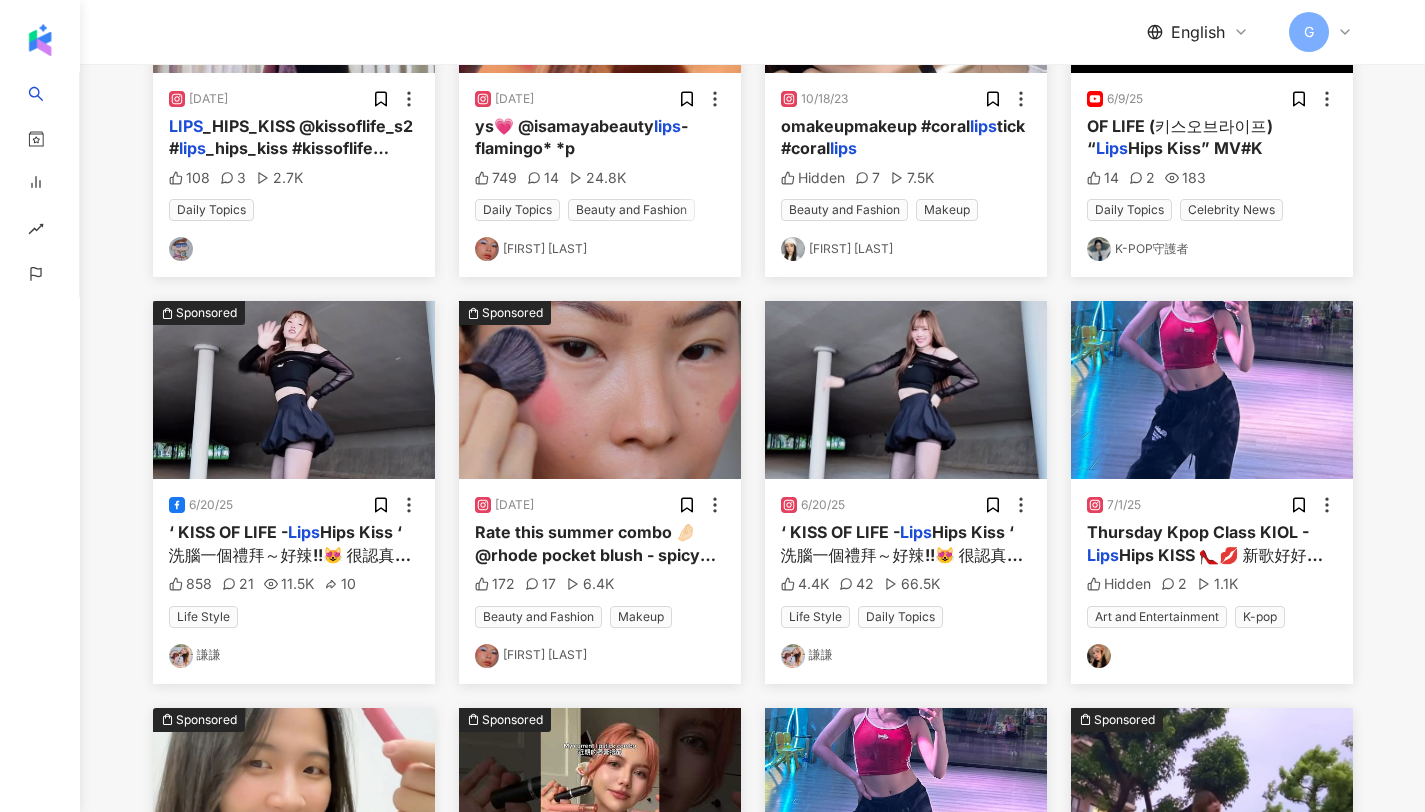 click on "Rate this summer combo 🤌🏻
@rhode pocket blush - spicy marg*
@patmcgrathreal lip liner - buff
@rhode peptide lip tint - guava sprits*
#lipcombo #lipandcheek #summermakeup #summervibes #monochromaticmakeup" at bounding box center (599, 610) 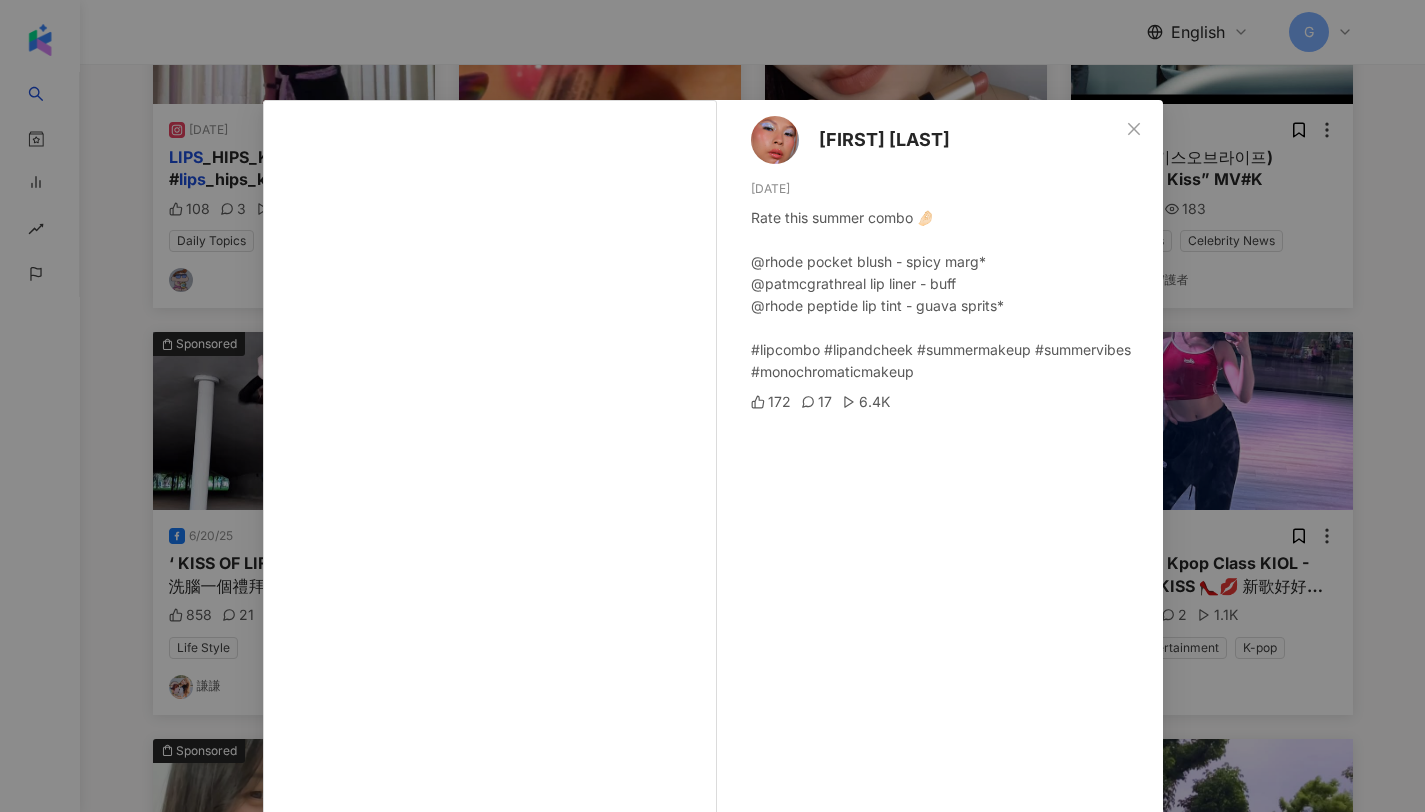 scroll, scrollTop: 390, scrollLeft: 0, axis: vertical 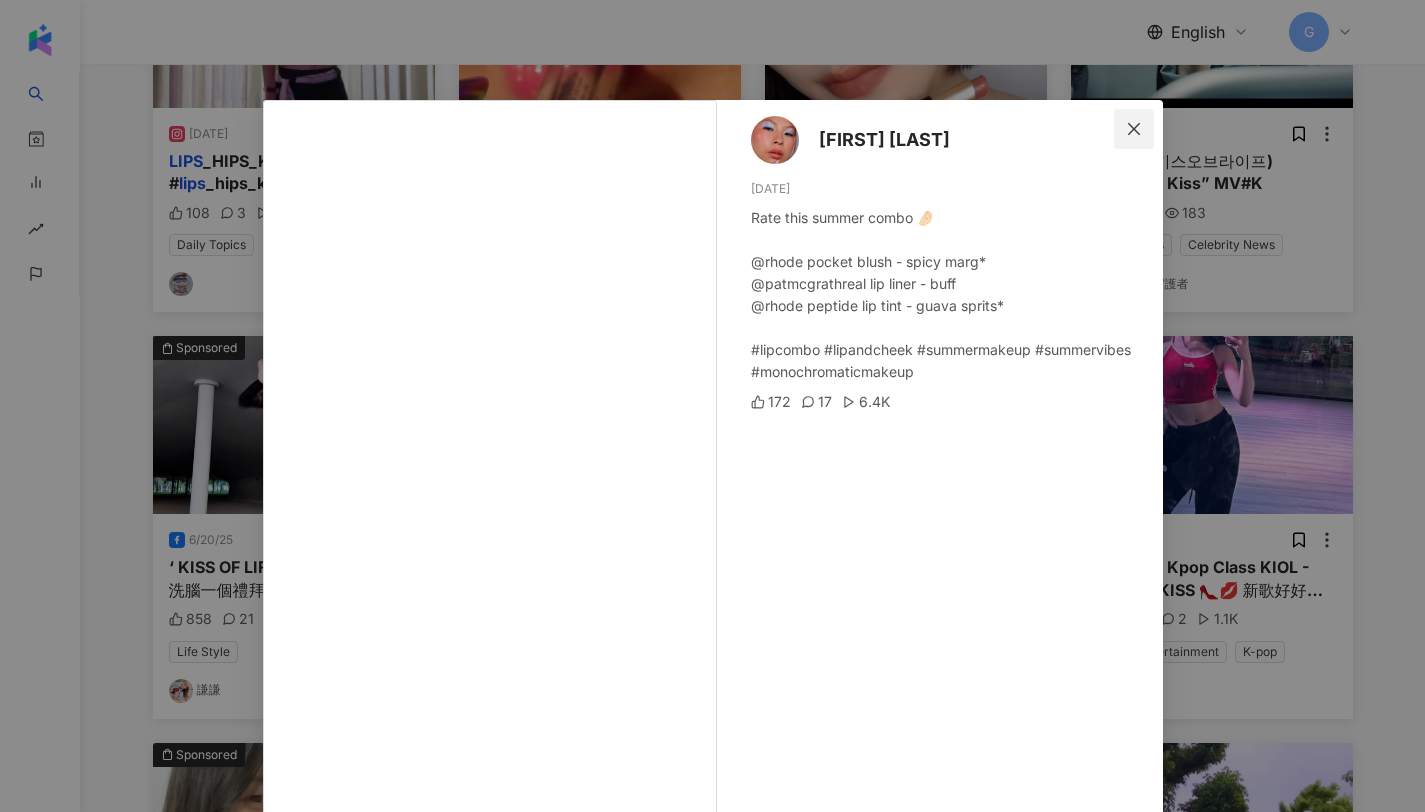 click 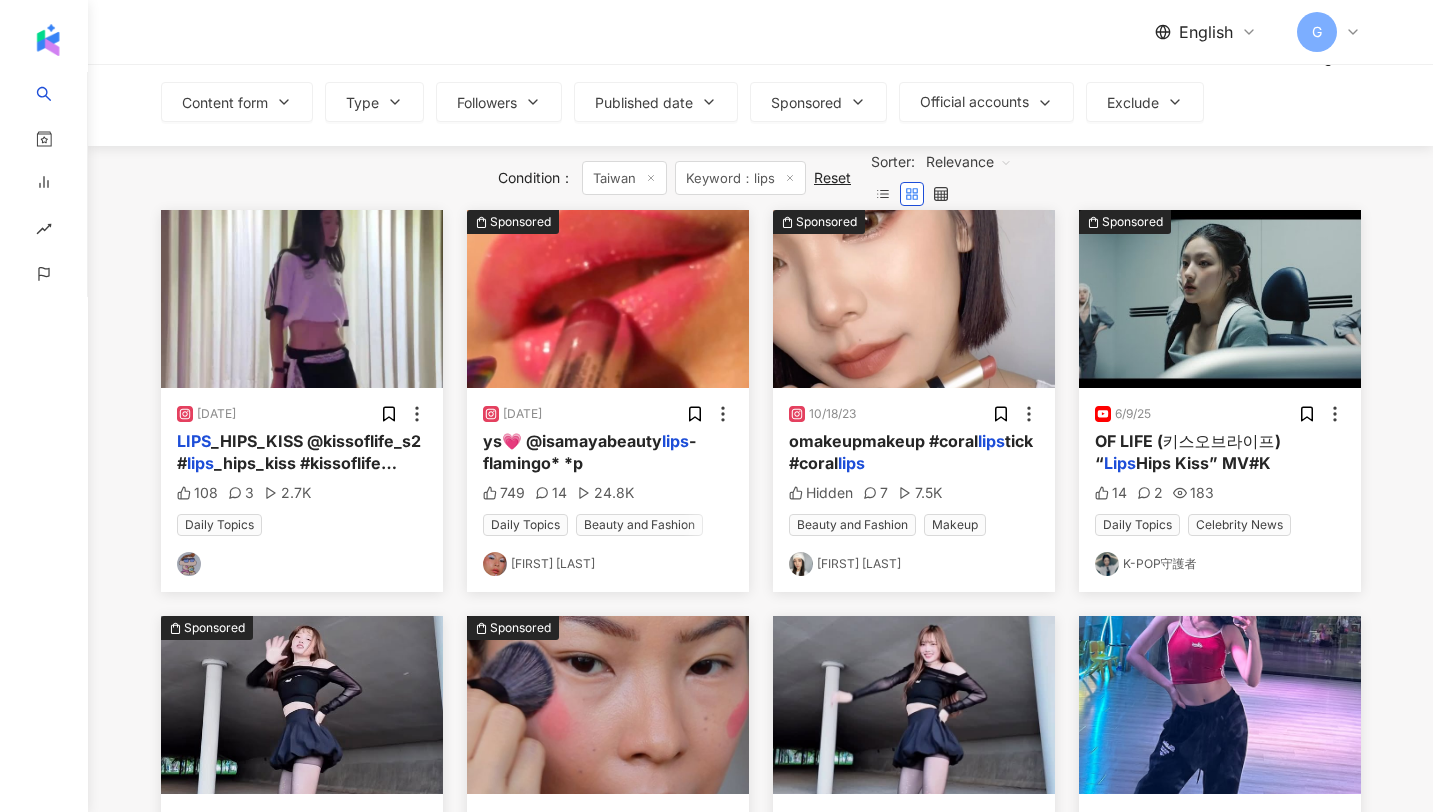 scroll, scrollTop: 0, scrollLeft: 0, axis: both 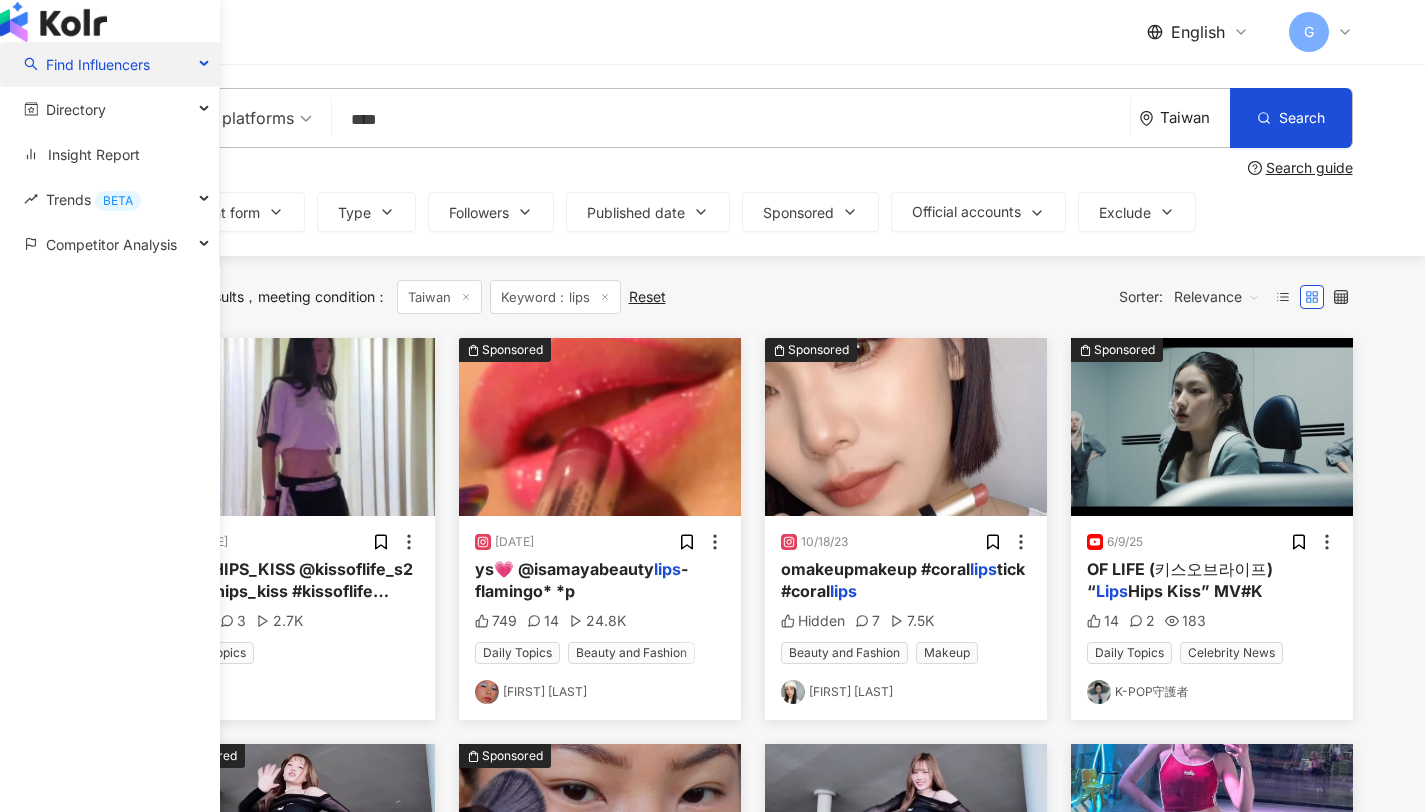 click on "Find Influencers" at bounding box center (98, 64) 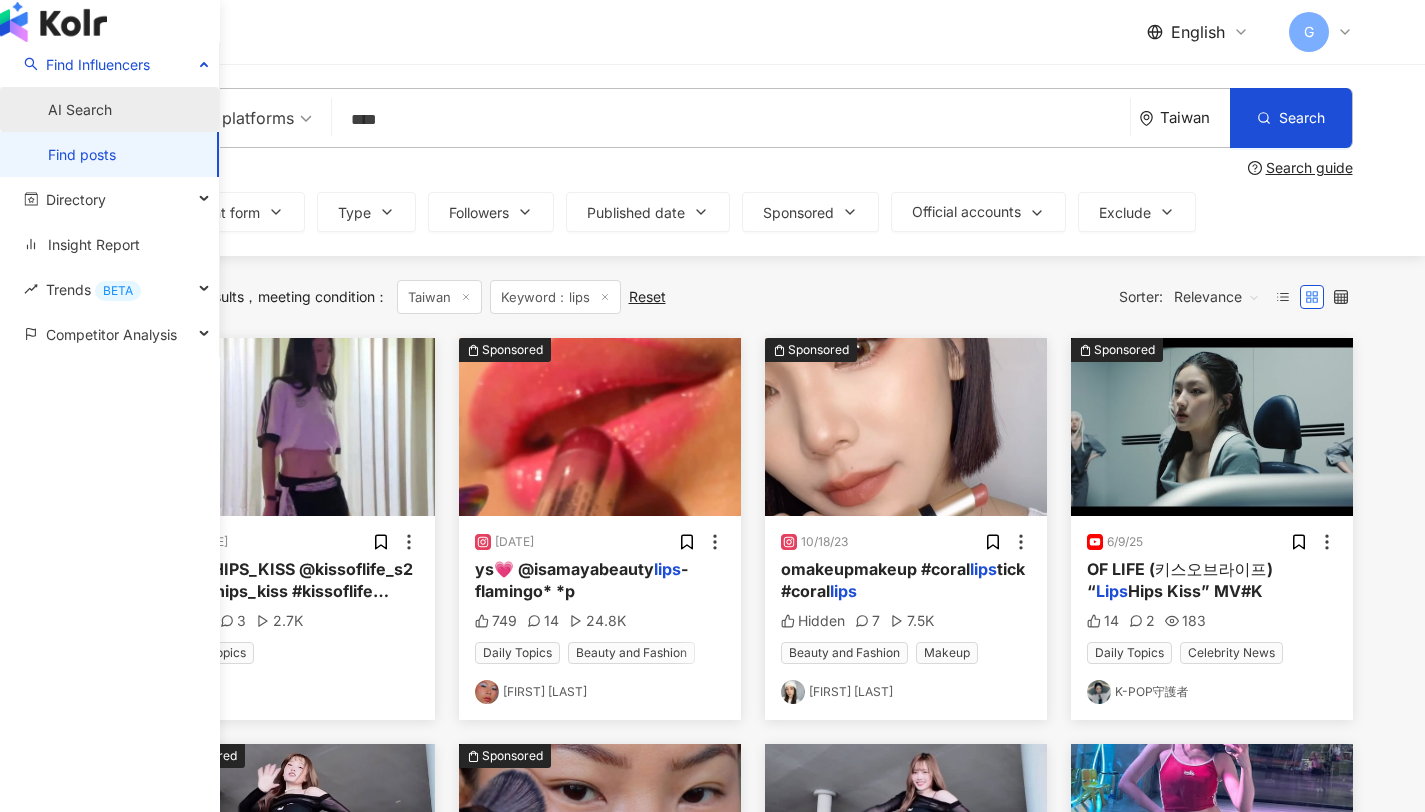 click on "AI Search" at bounding box center (80, 110) 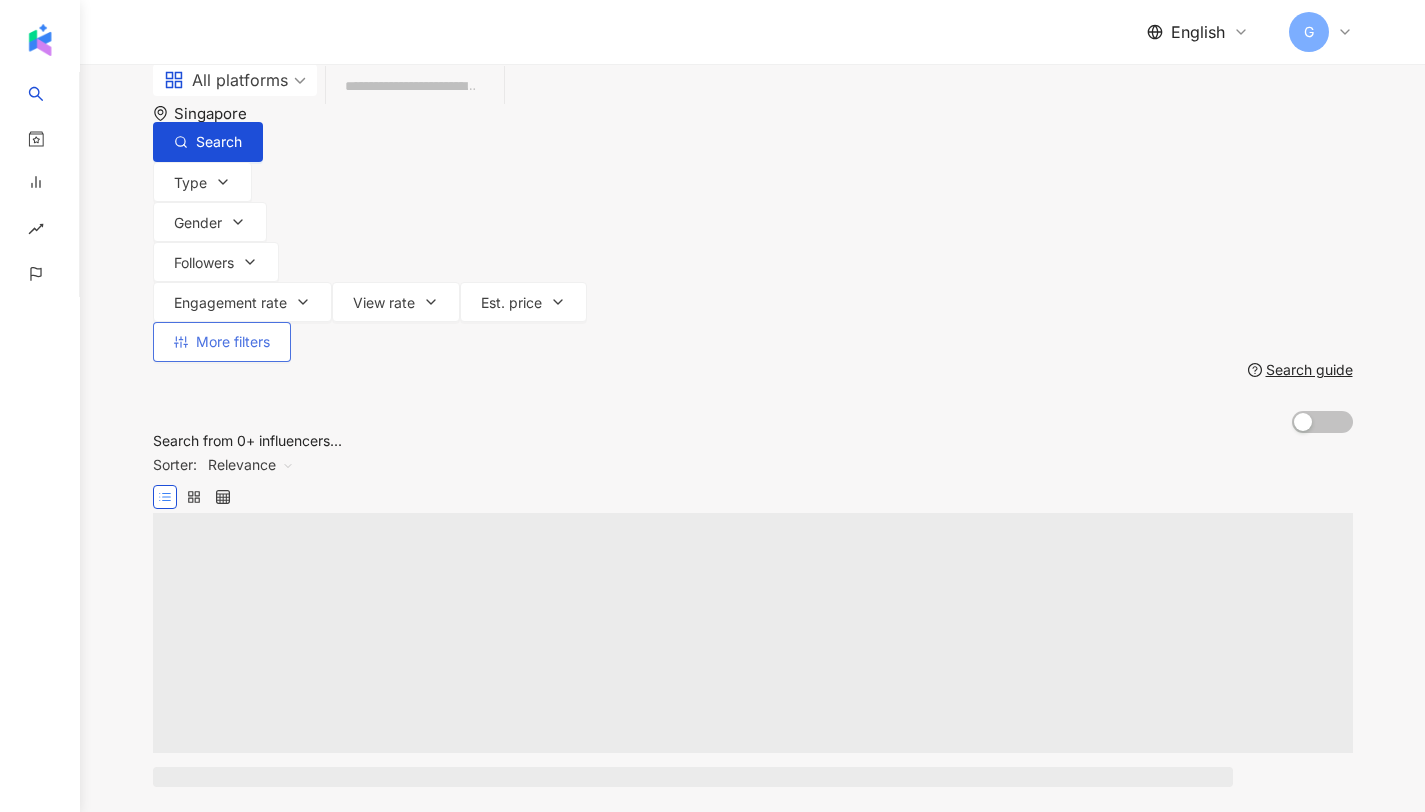 click on "More filters" at bounding box center [222, 342] 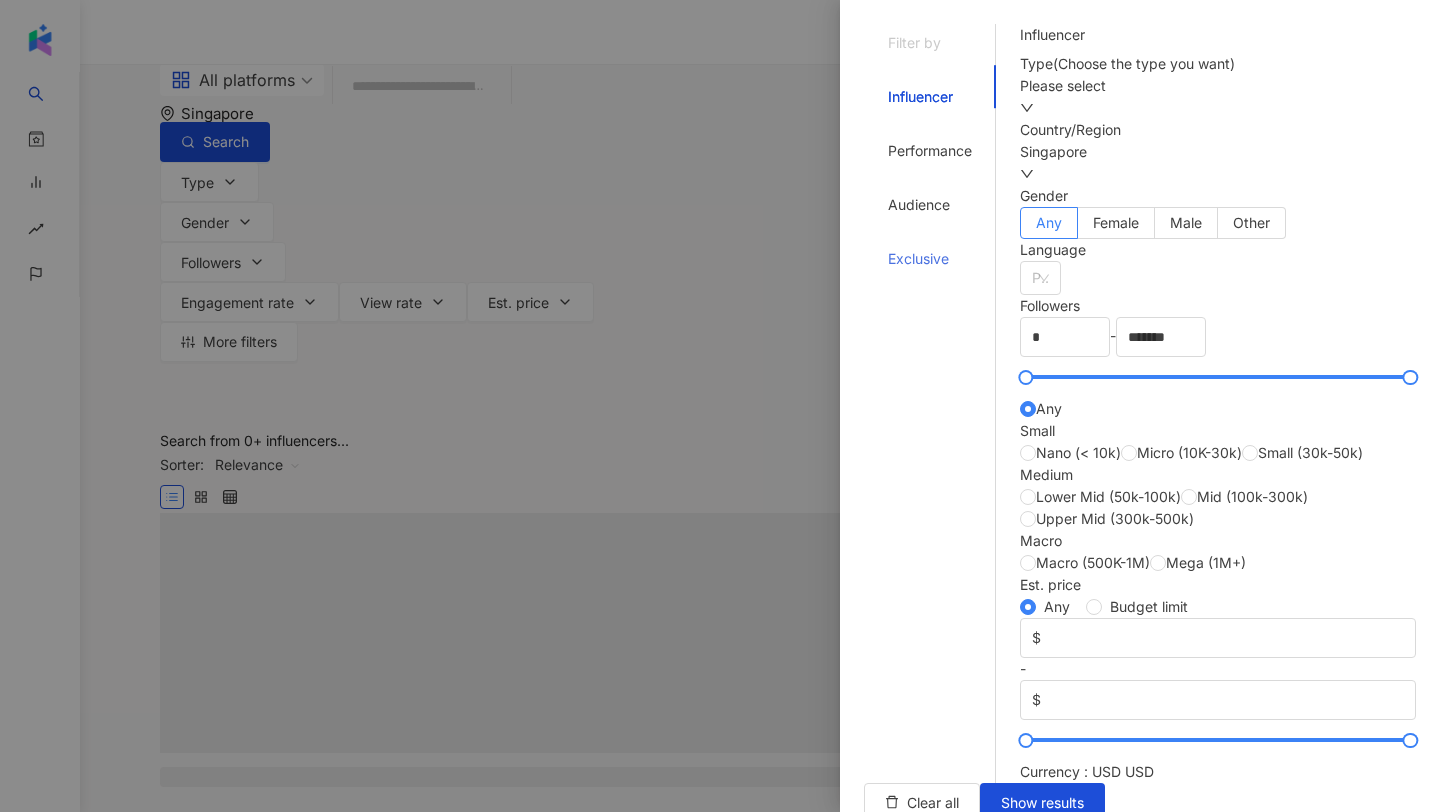click on "Exclusive" at bounding box center (930, 259) 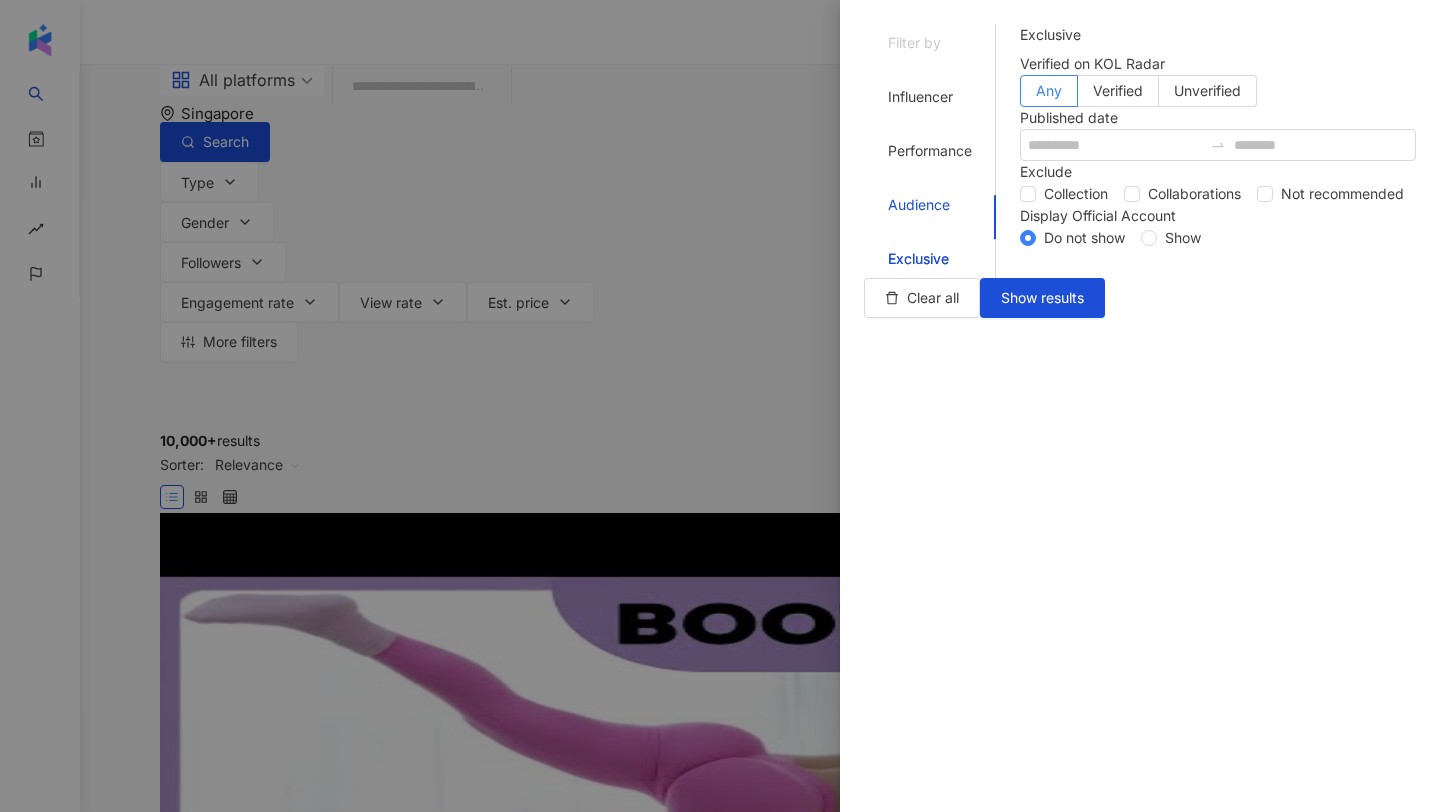 click on "Audience" at bounding box center (919, 205) 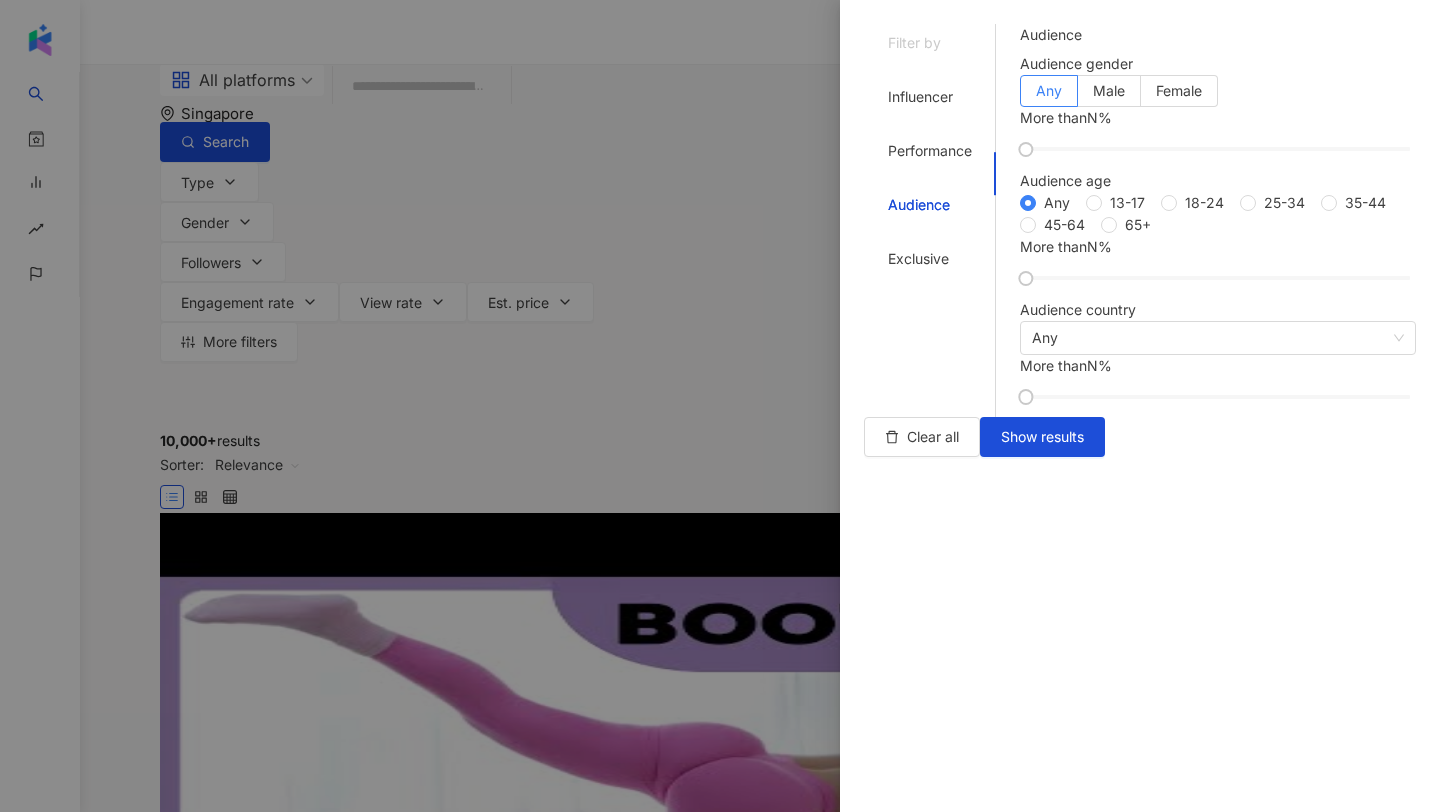 scroll, scrollTop: 138, scrollLeft: 0, axis: vertical 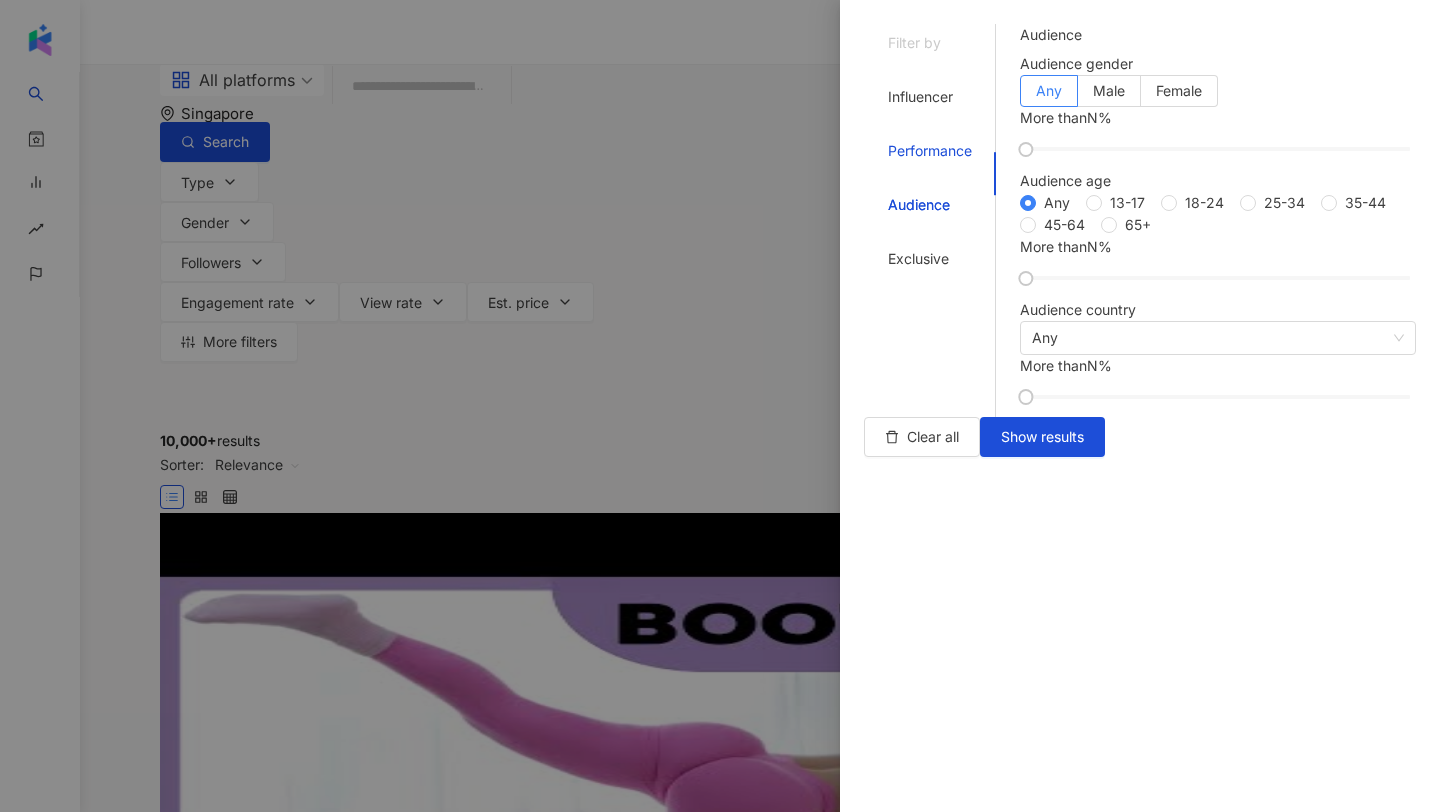 click on "Performance" at bounding box center (930, 151) 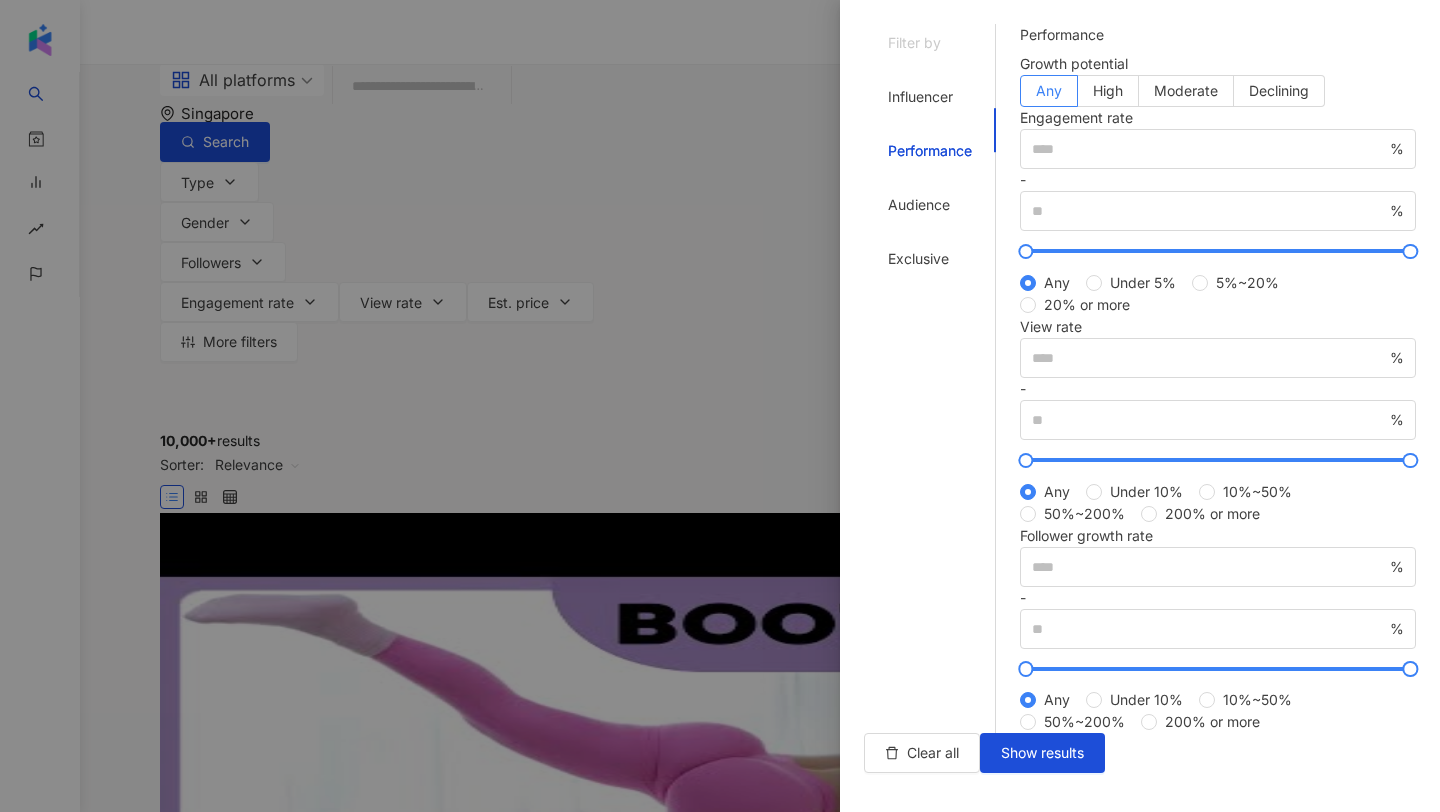 scroll, scrollTop: 484, scrollLeft: 0, axis: vertical 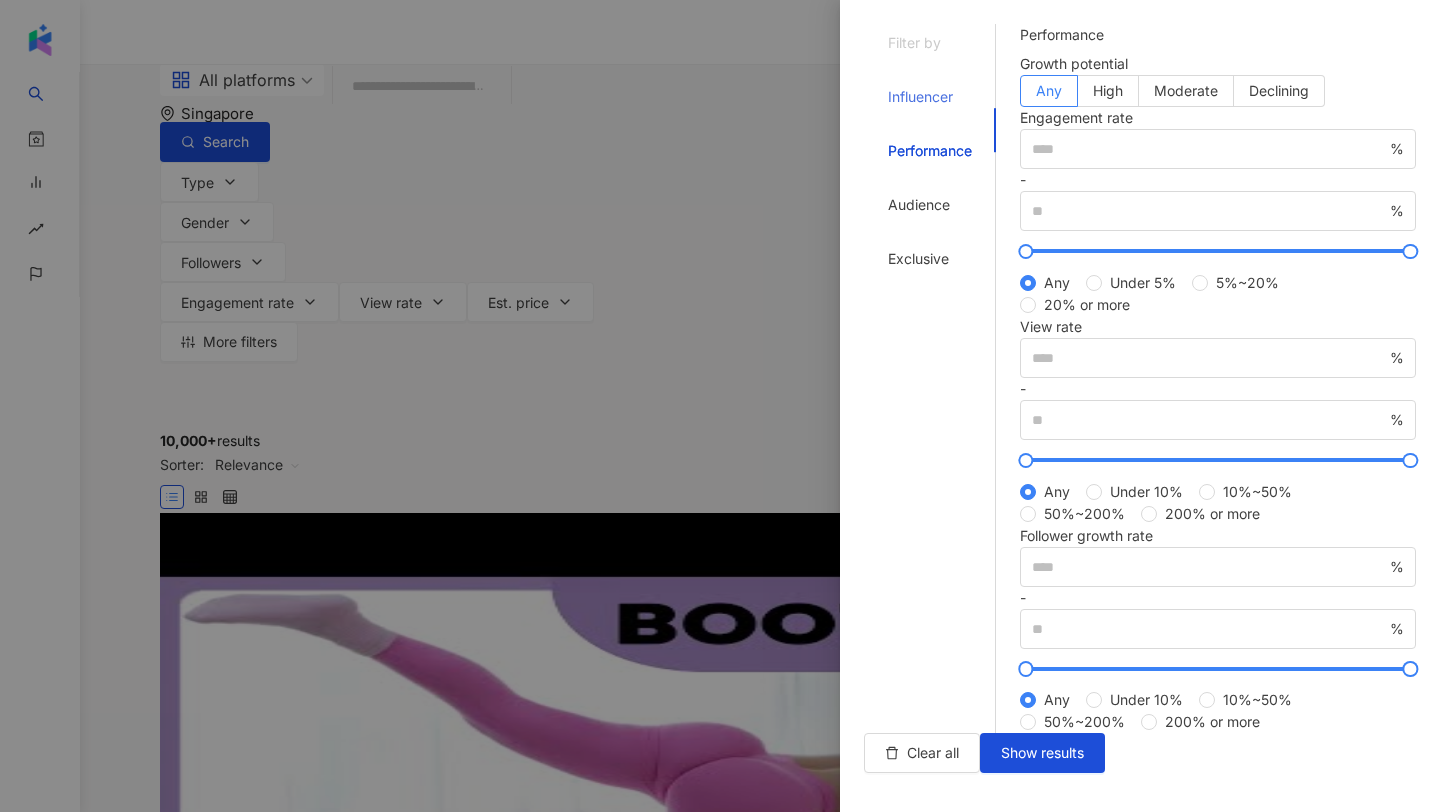 click on "Influencer" at bounding box center (930, 97) 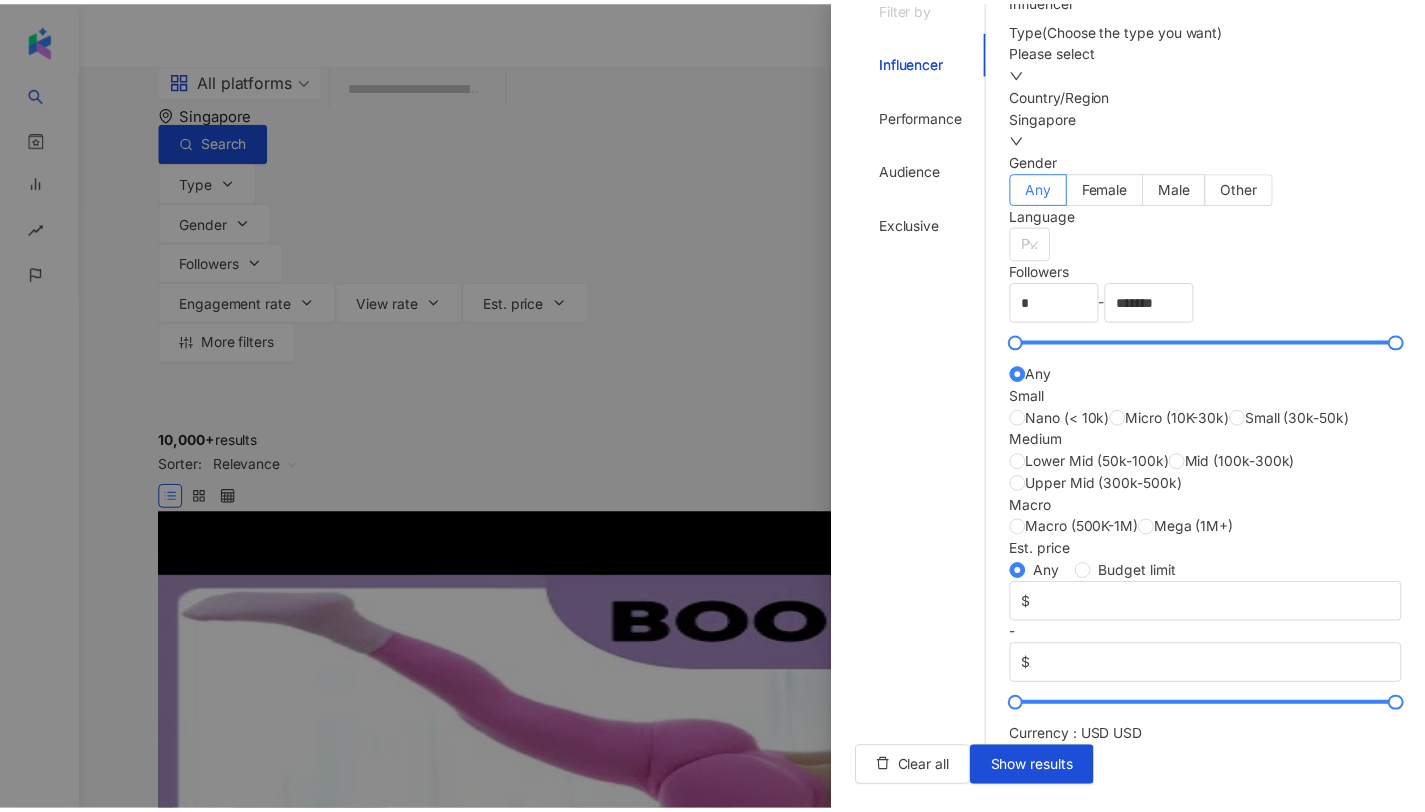 scroll, scrollTop: 698, scrollLeft: 0, axis: vertical 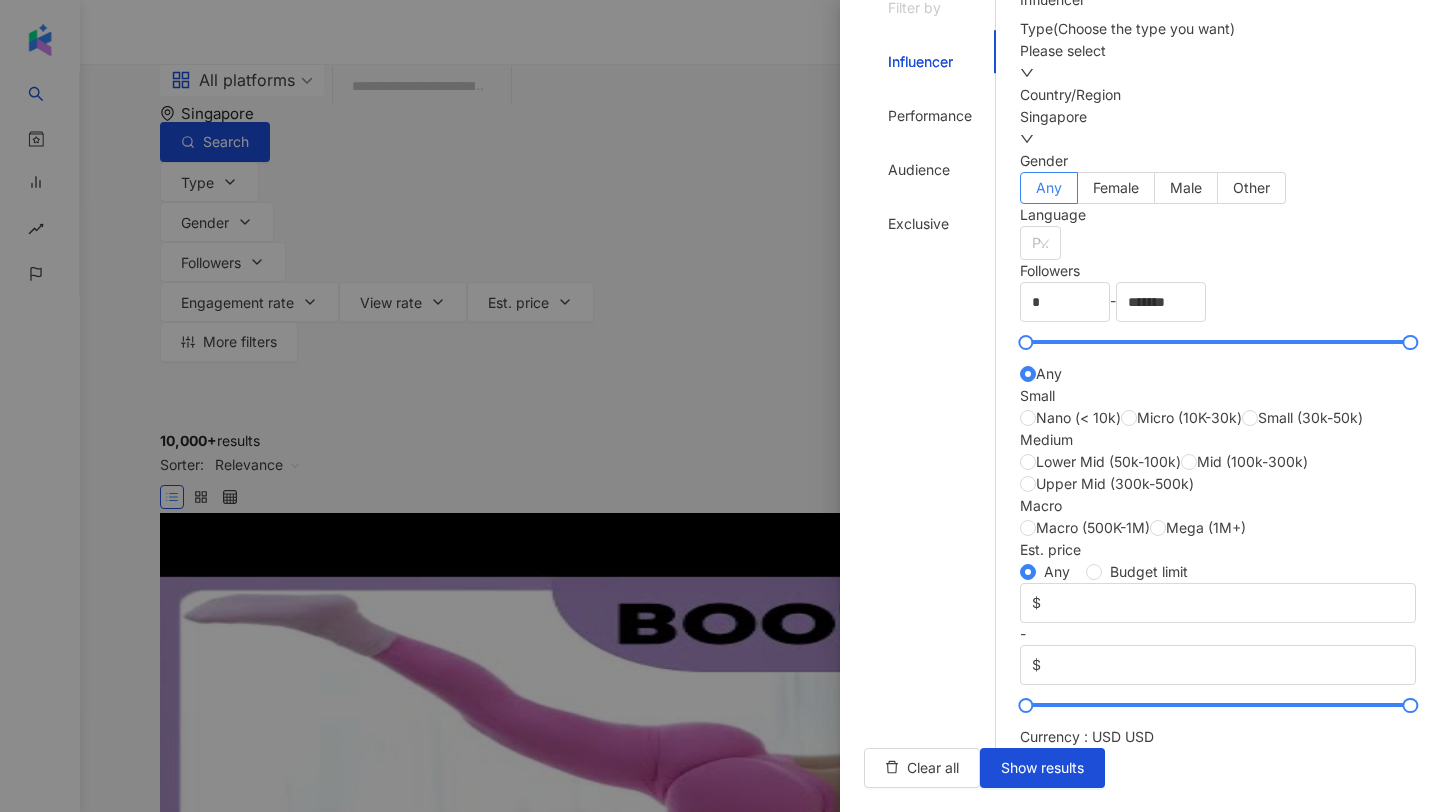 click at bounding box center [720, 406] 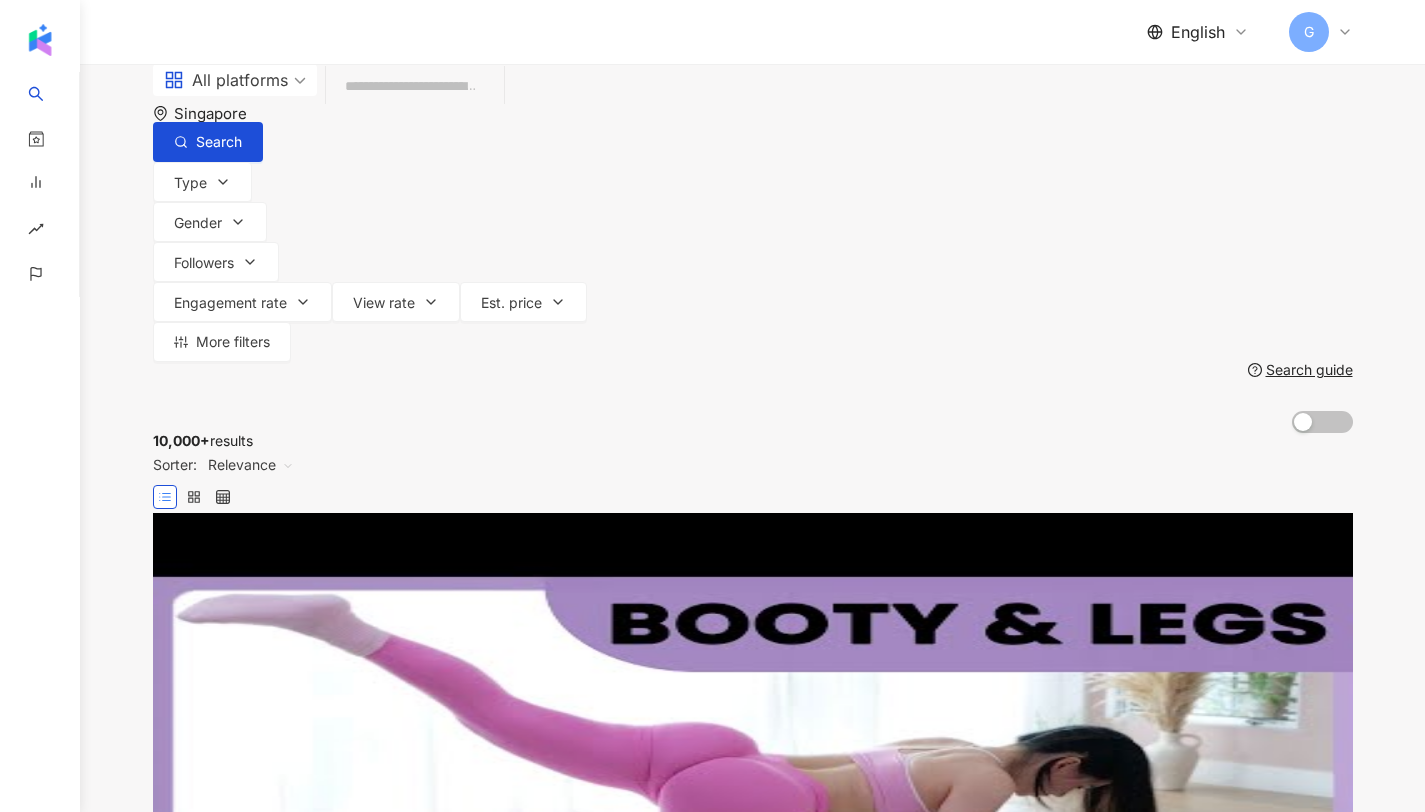 click on "All platforms Singapore Search" at bounding box center [753, 113] 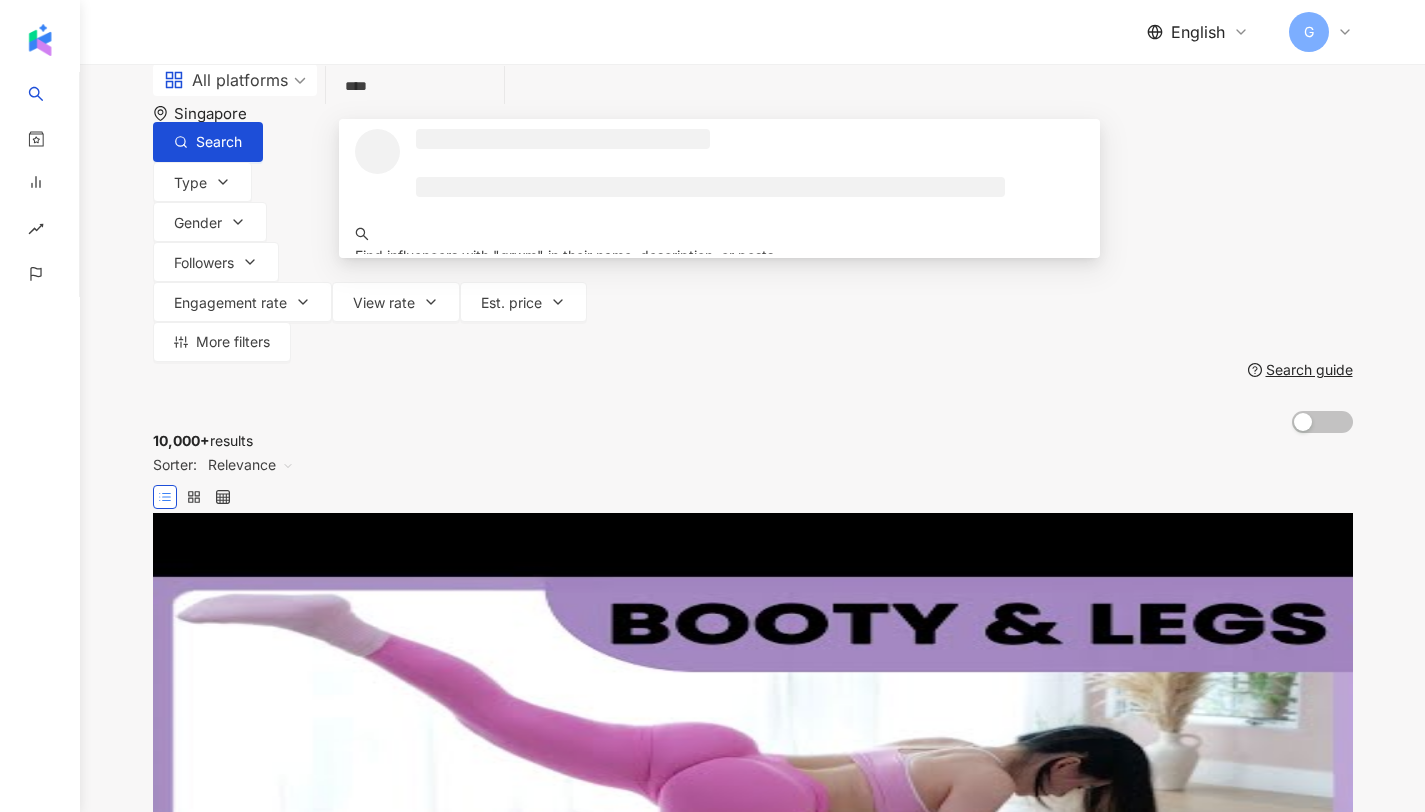 type on "****" 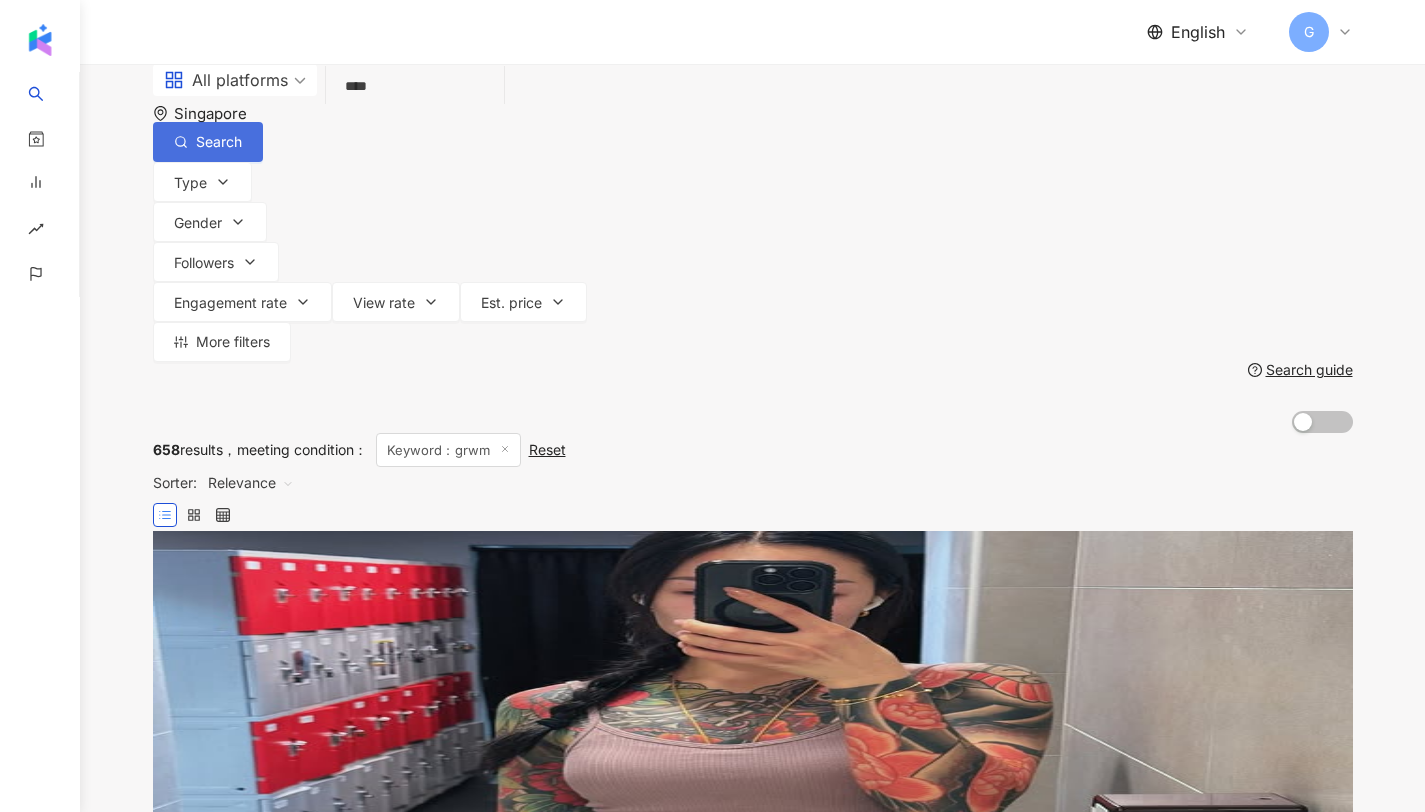 click on "Search" at bounding box center (208, 142) 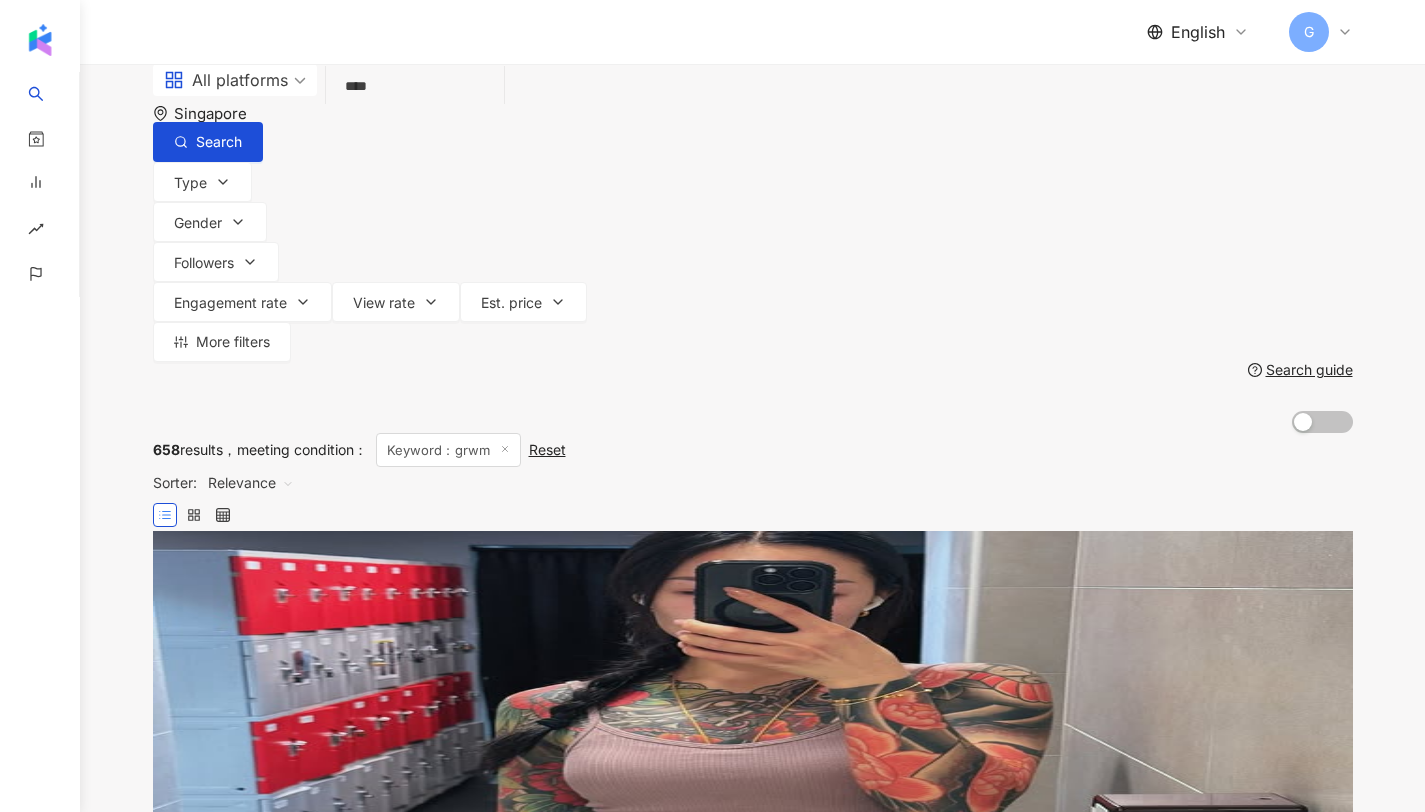 click on "Singapore" at bounding box center [220, 113] 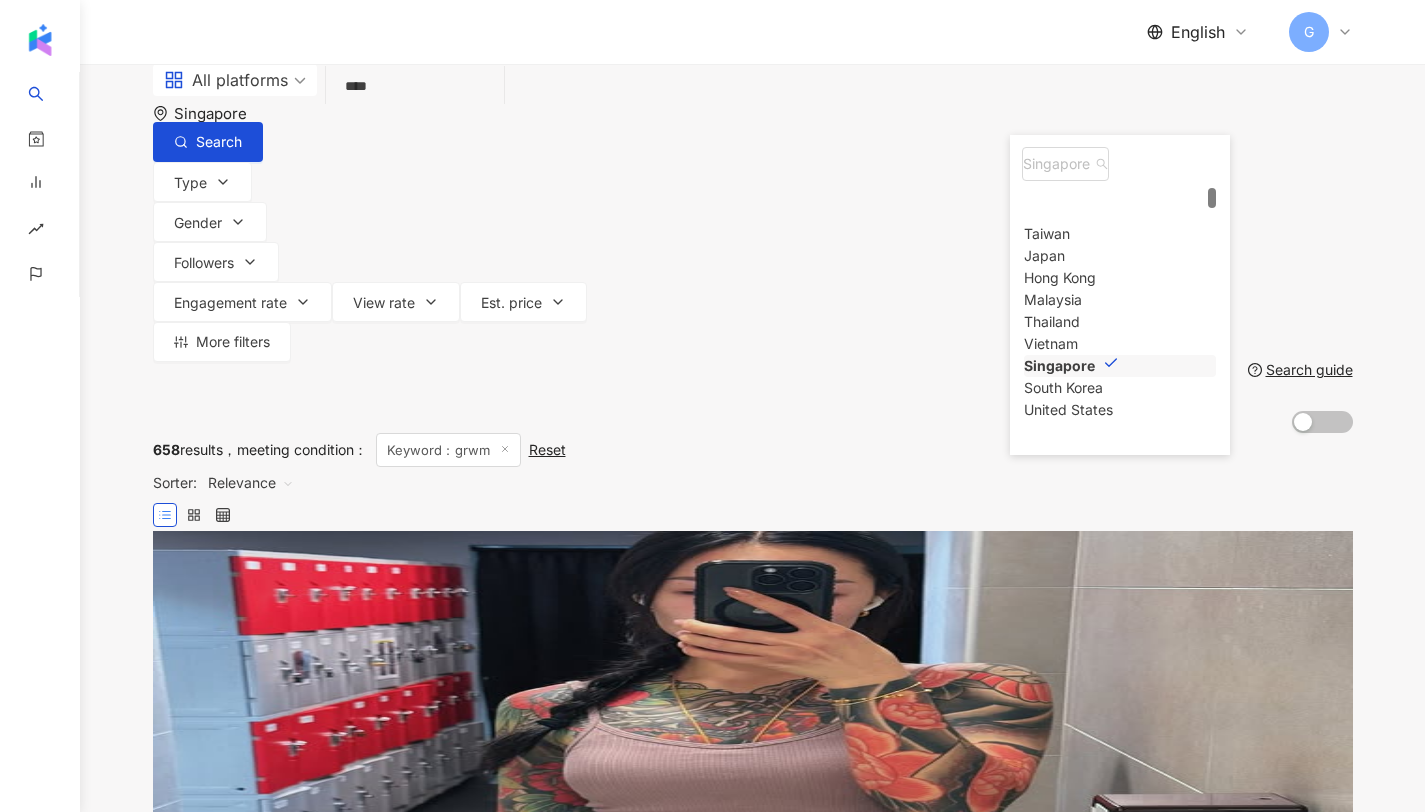 scroll, scrollTop: 38, scrollLeft: 0, axis: vertical 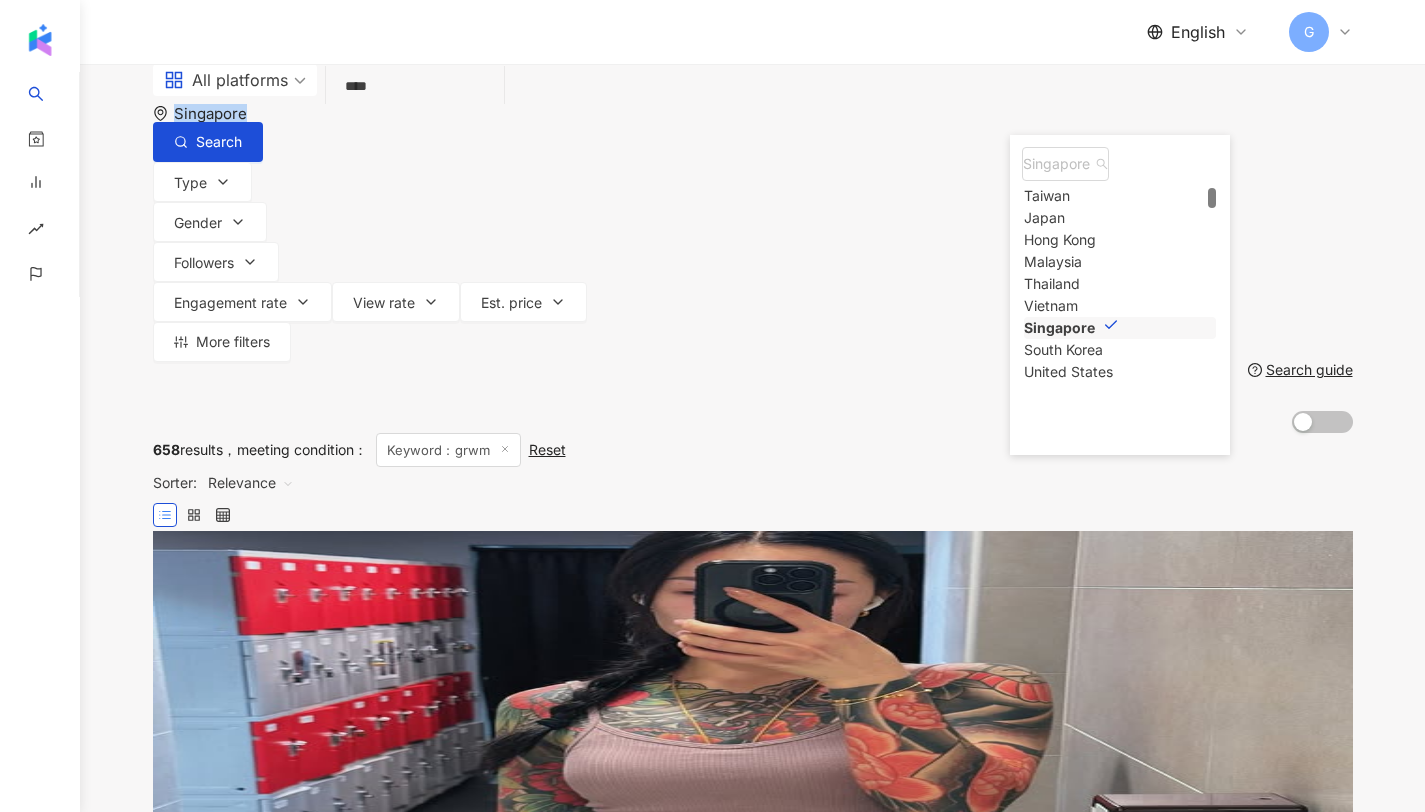 click on "Singapore Singapore vn sg kr Taiwan Japan Hong Kong Malaysia Thailand Vietnam Singapore South Korea United States" at bounding box center (753, 113) 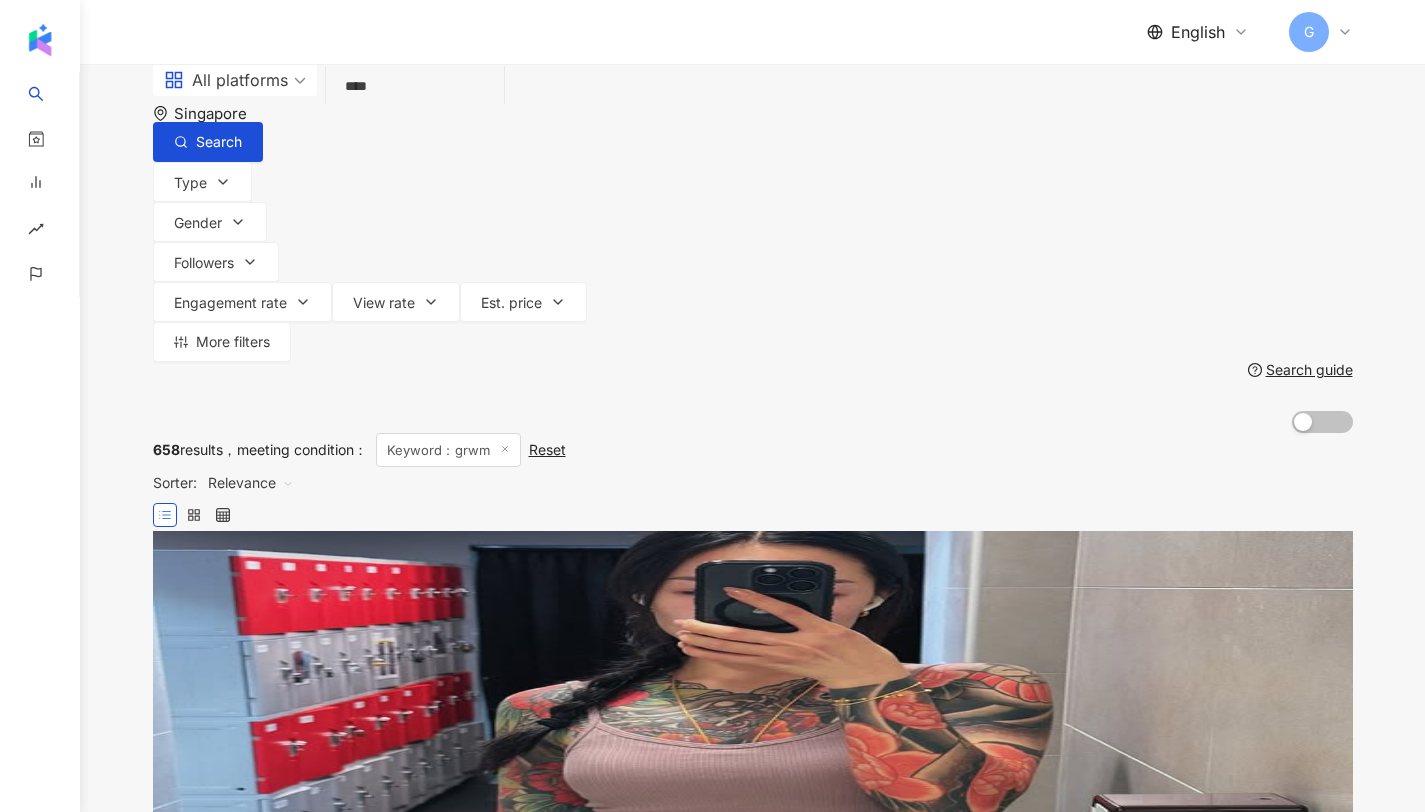 click on "Singapore" at bounding box center (220, 113) 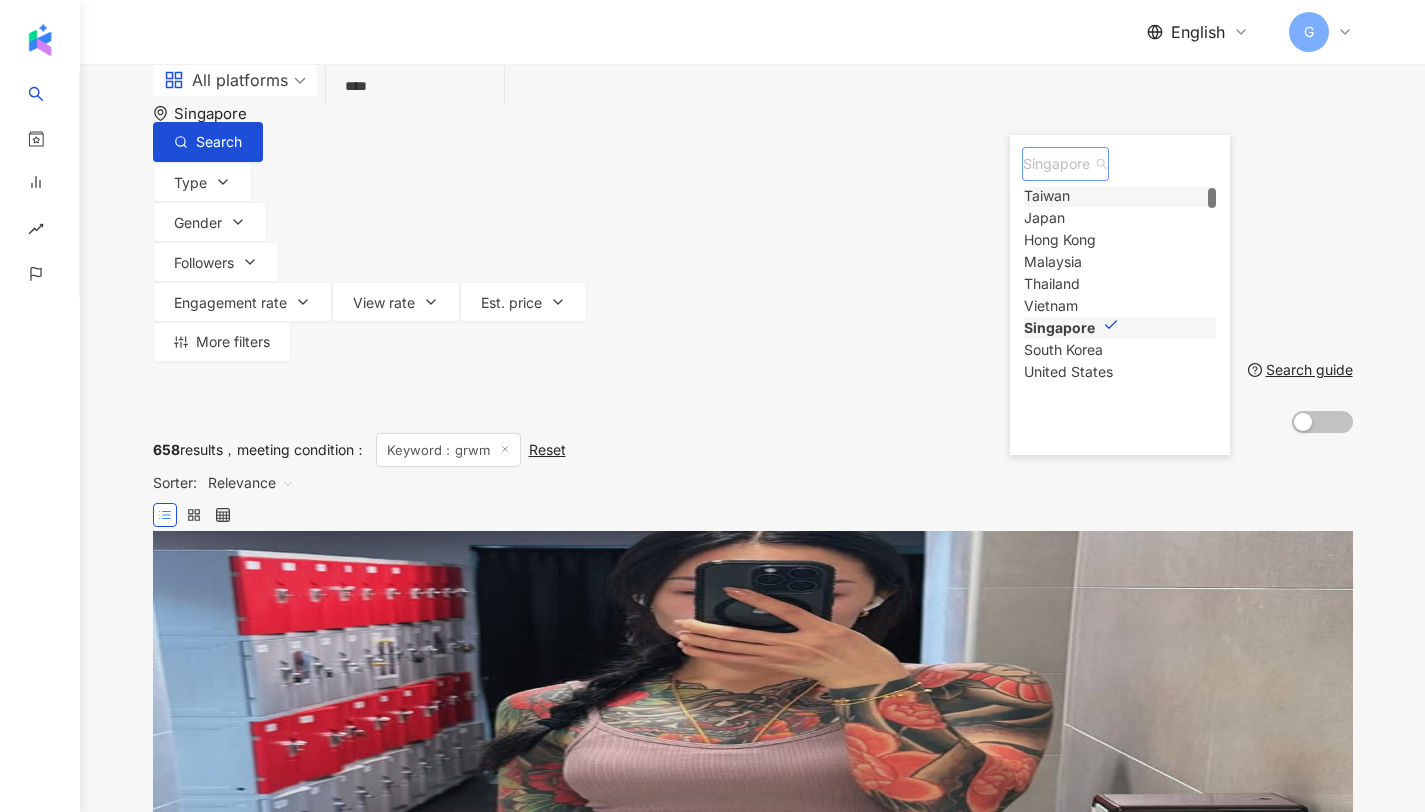 scroll, scrollTop: 102, scrollLeft: 0, axis: vertical 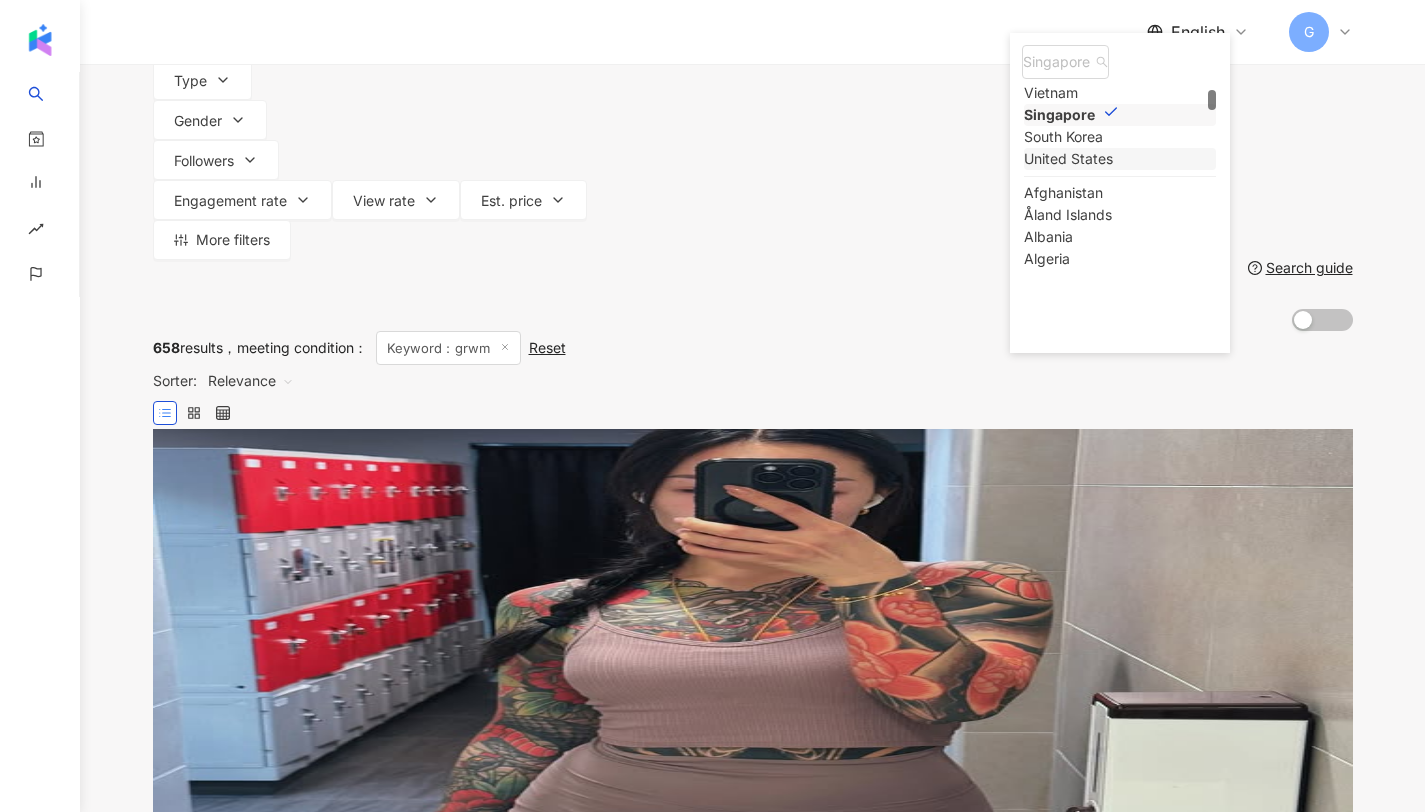 click on "United States" at bounding box center [1068, 159] 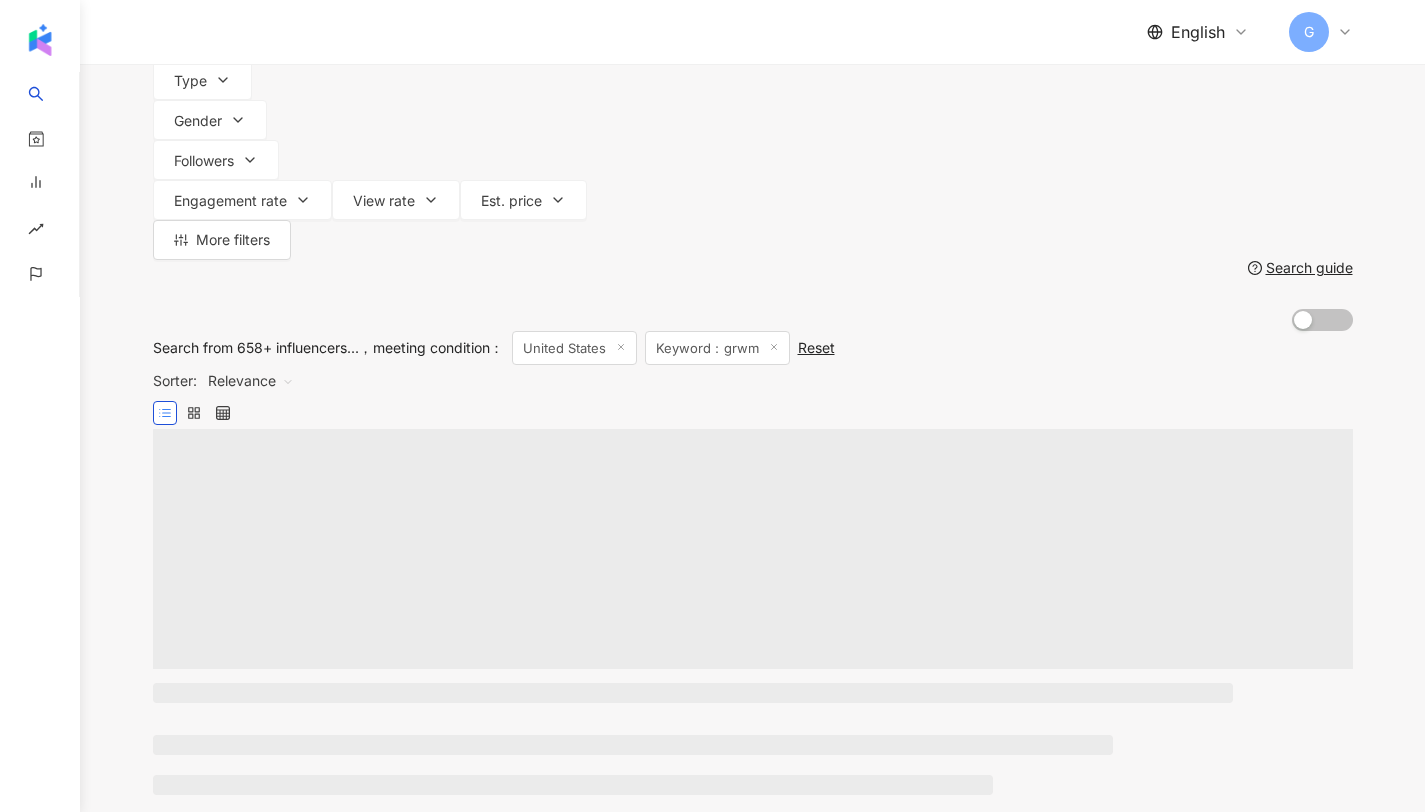 scroll, scrollTop: 0, scrollLeft: 0, axis: both 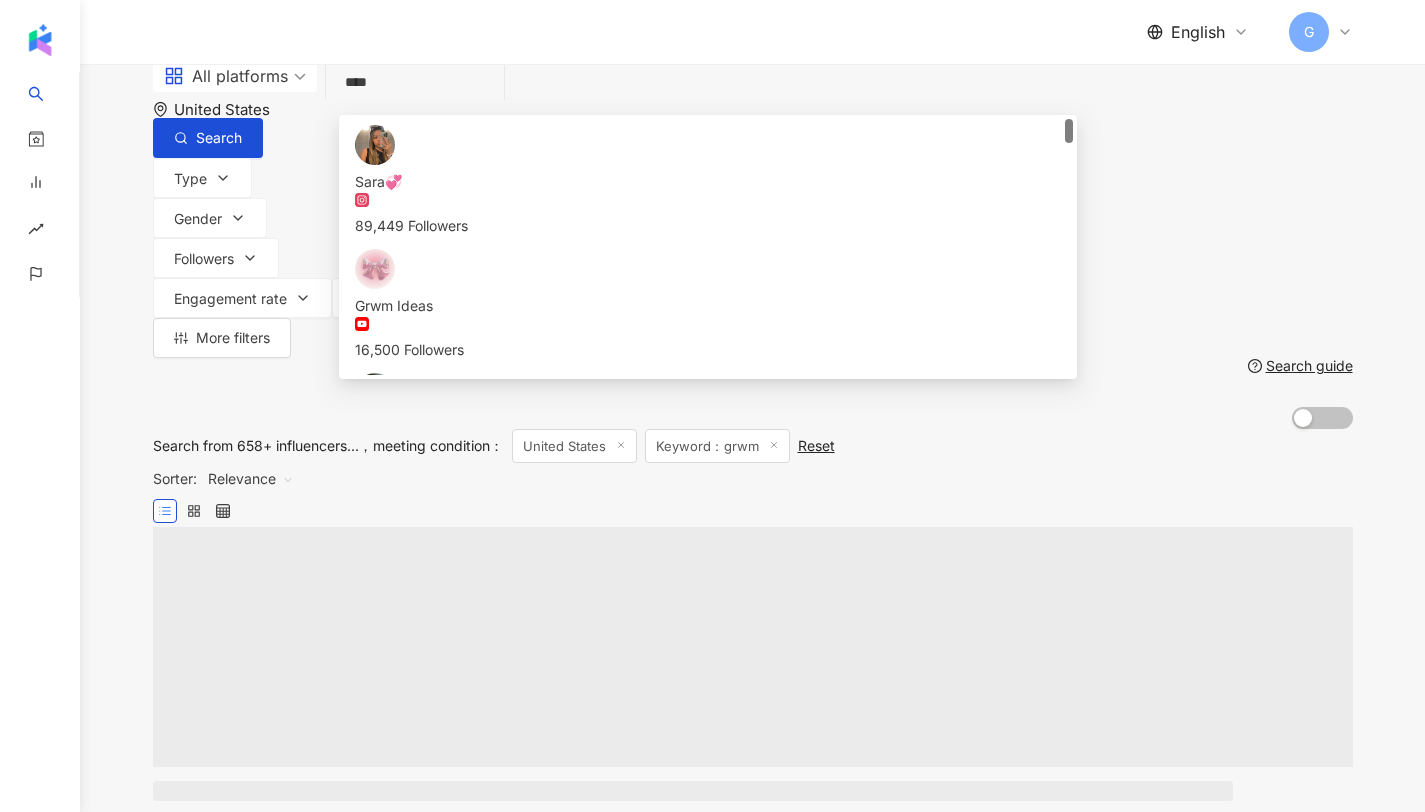 click on "Type Gender Followers Engagement rate View rate Est. price  More filters Filter by Influencer Performance Audience Exclusive Influencer Type  ( Choose the type you want ) Please select Country/Region United States Gender Any Female Male Other Language     Please select or search Followers *  -  ******* Any Small Nano (< 10k) Micro (10K-30k) Small (30k-50k) Medium Lower Mid (50k-100k) Mid (100k-300k) Upper Mid (300k-500k) Macro Macro (500K-1M) Mega (1M+) Est. price Any Budget limit $ *  -  $ ***** Currency : USD USD Performance Growth potential Any High Moderate Declining Engagement rate %  -  % Any Under 5% 5%~20% 20% or more View rate %  -  % Any Under 10% 10%~50% 50%~200% 200% or more Follower growth rate %  -  % Any Under 10% 10%~50% 50%~200% 200% or more Audience Audience gender Any Male Female   More than  N % Audience age Any 13-17 18-24 25-34 35-44 45-64 65+   More than  N % Audience country Any   More than  N % Exclusive Verified on KOL Radar Any Verified Unverified Published date Exclude Collection" at bounding box center (753, 293) 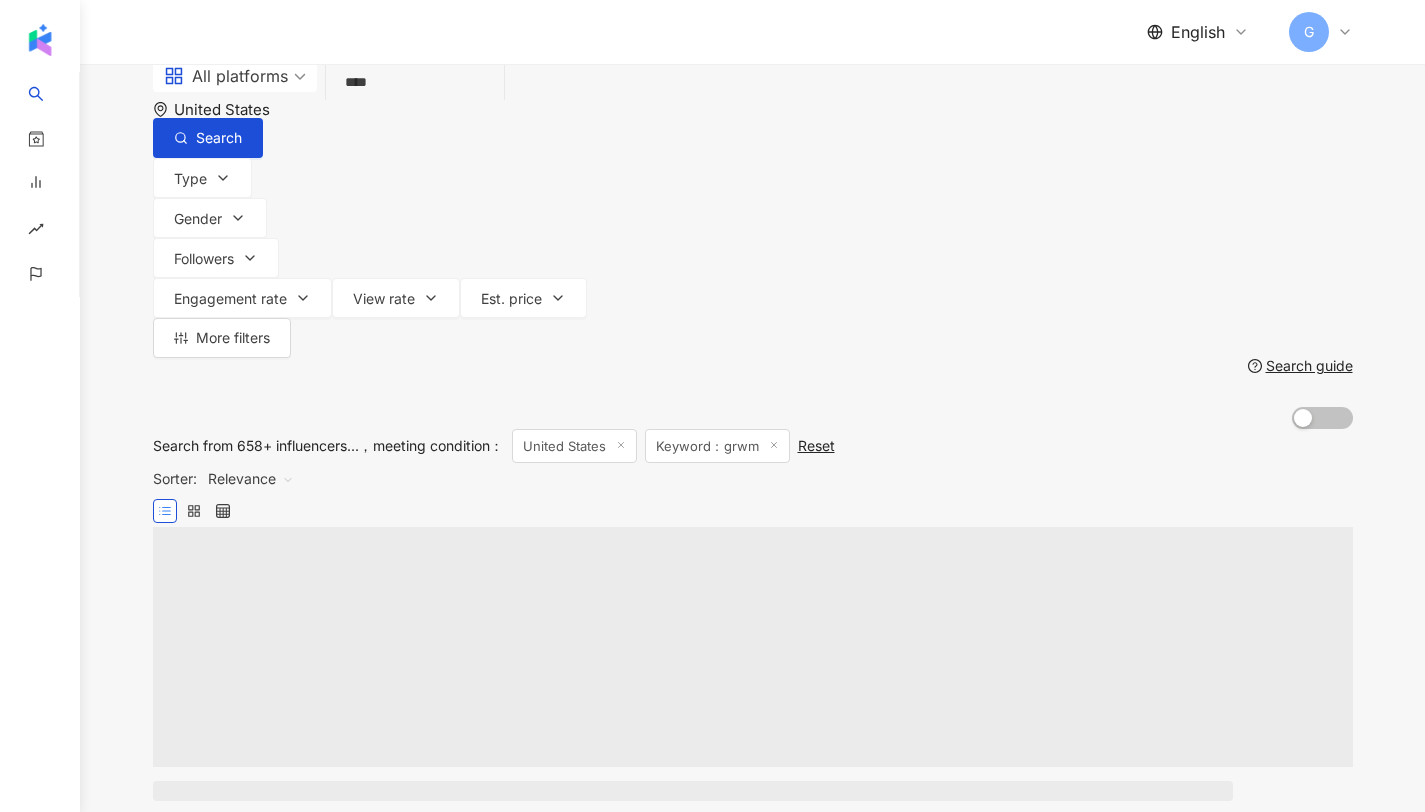 click on "Relevance" at bounding box center [251, 479] 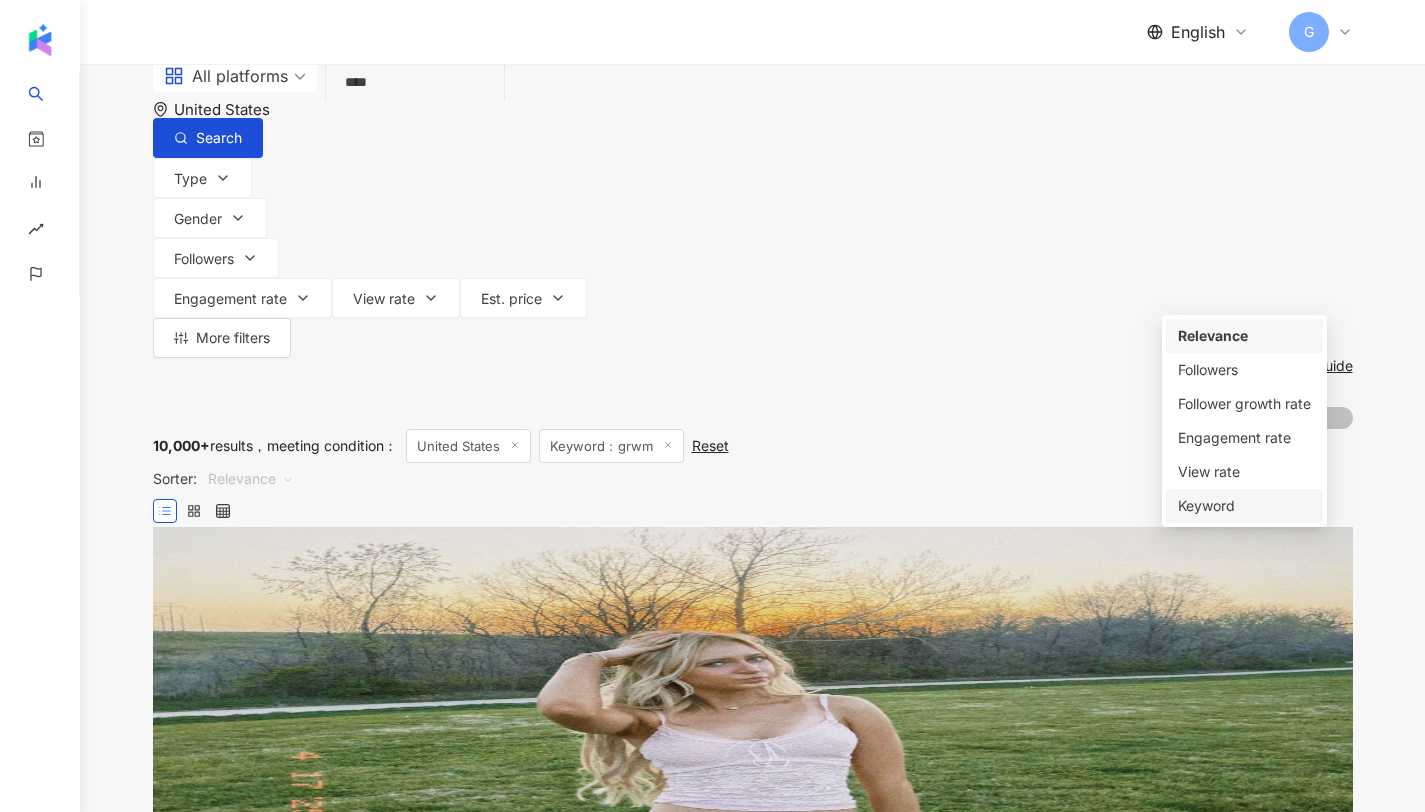 click on "Keyword" at bounding box center [1244, 506] 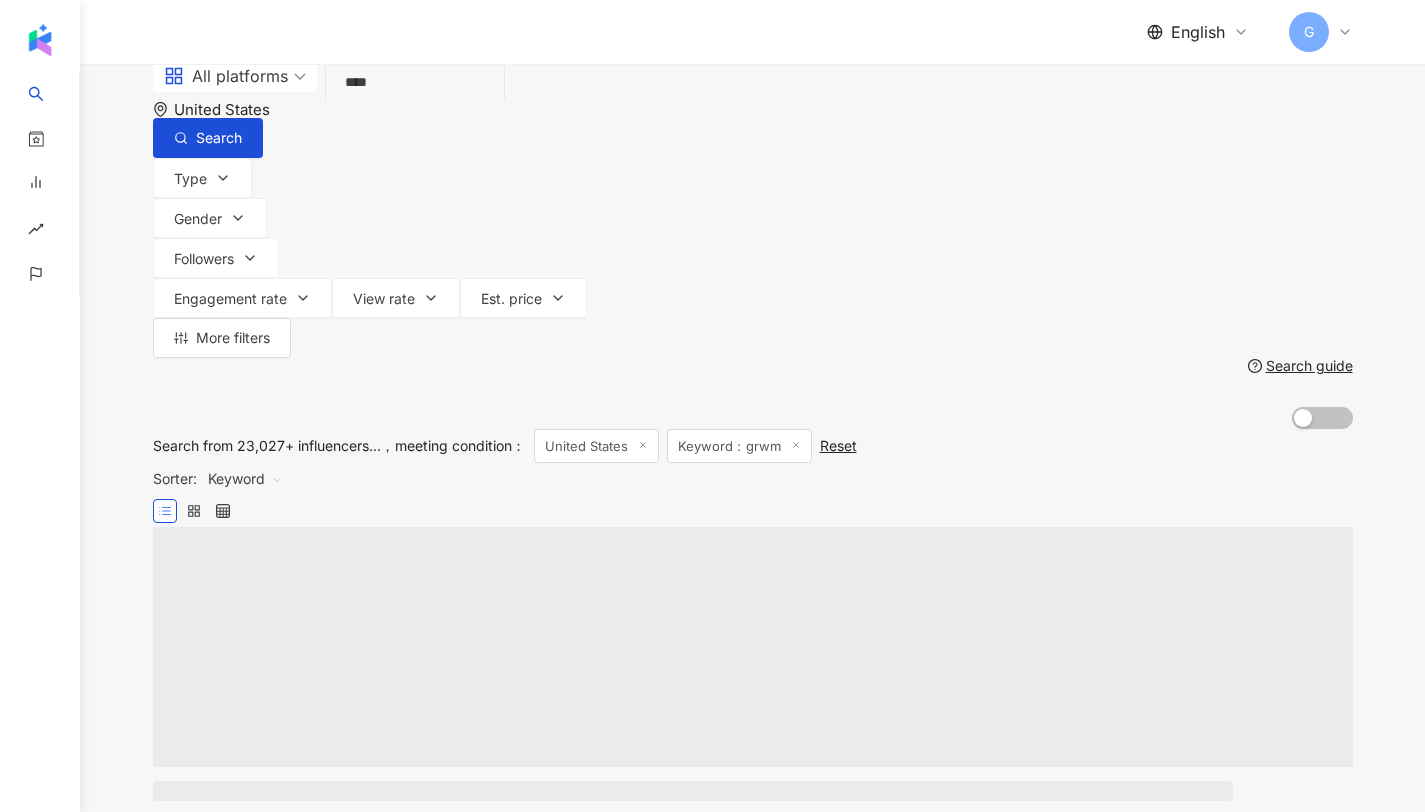 scroll, scrollTop: 0, scrollLeft: 0, axis: both 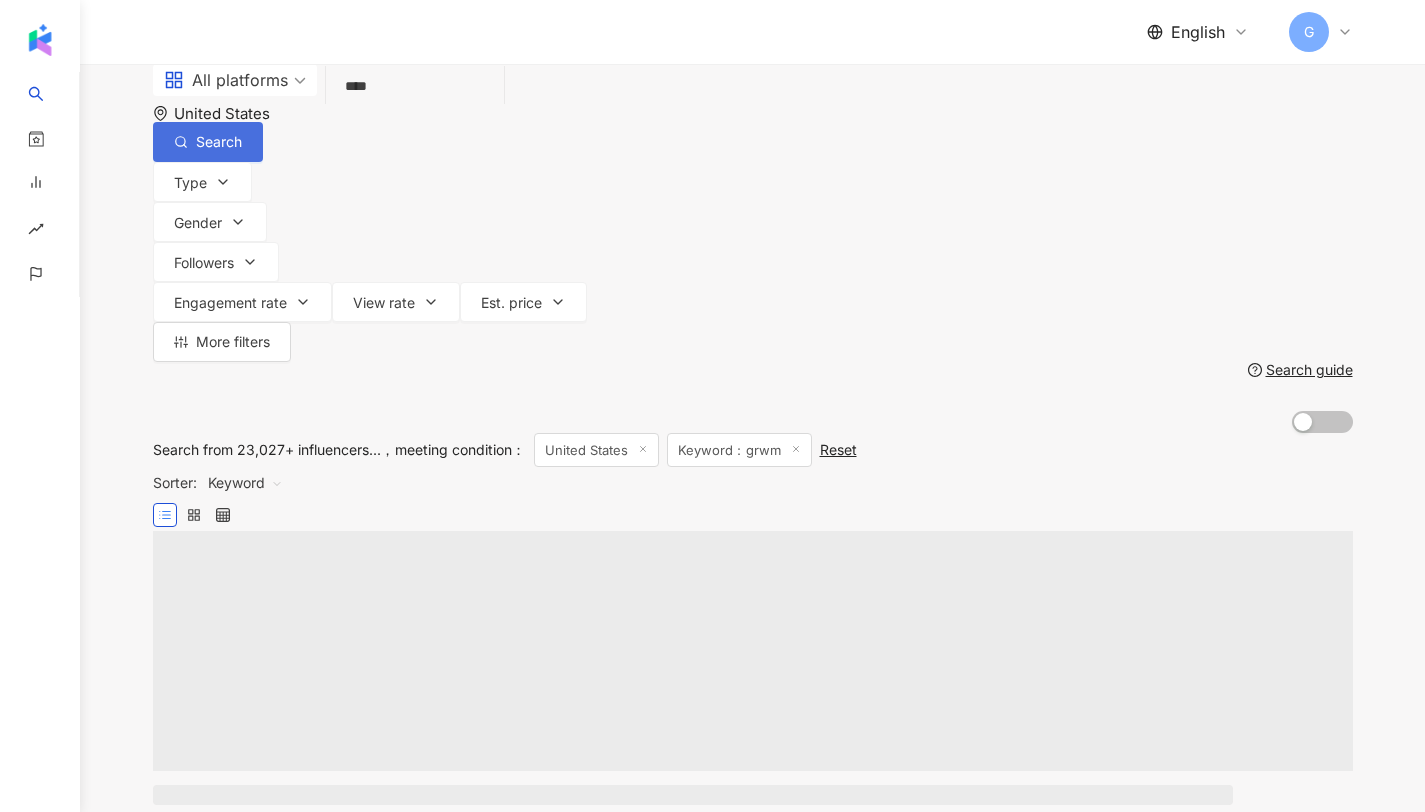 click on "Search" at bounding box center [219, 142] 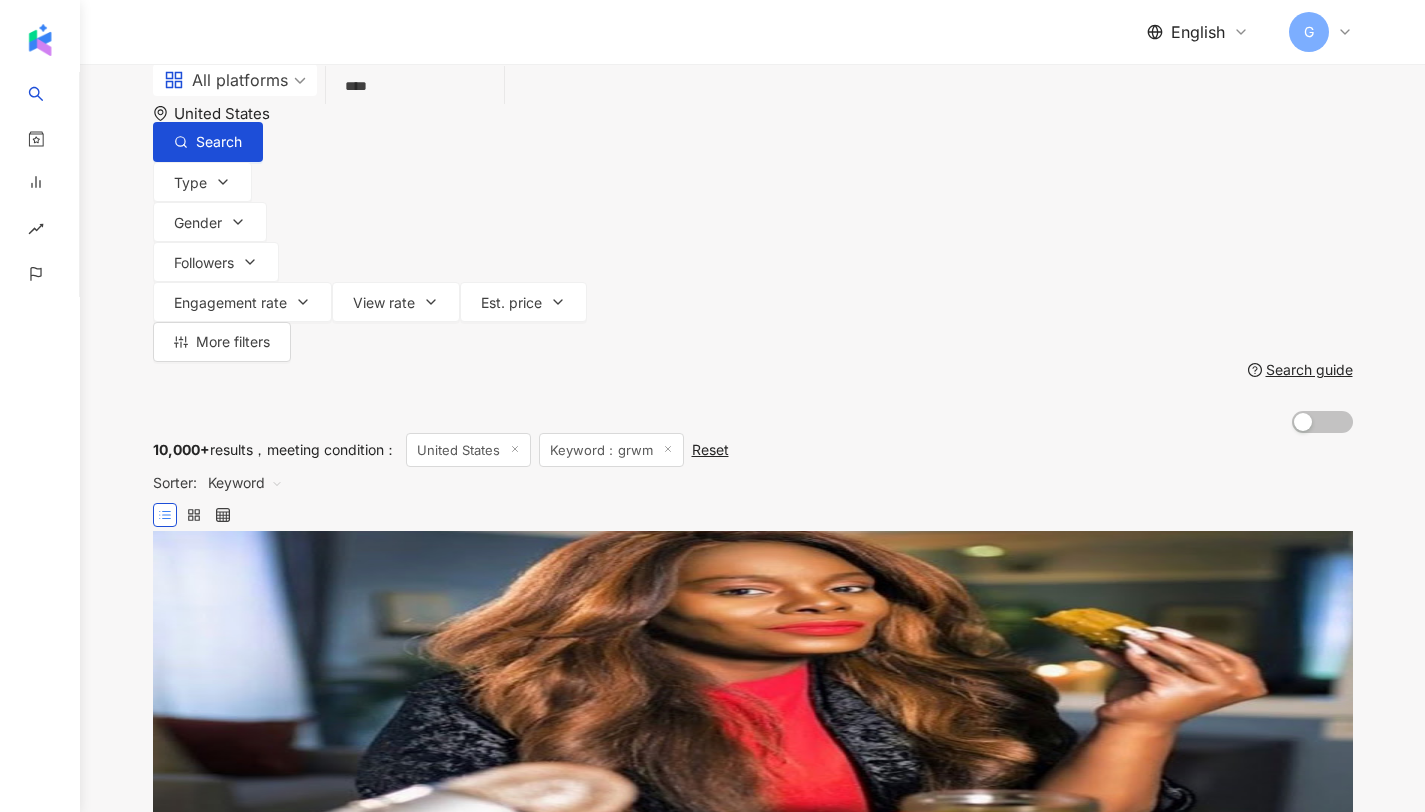 scroll, scrollTop: 0, scrollLeft: 0, axis: both 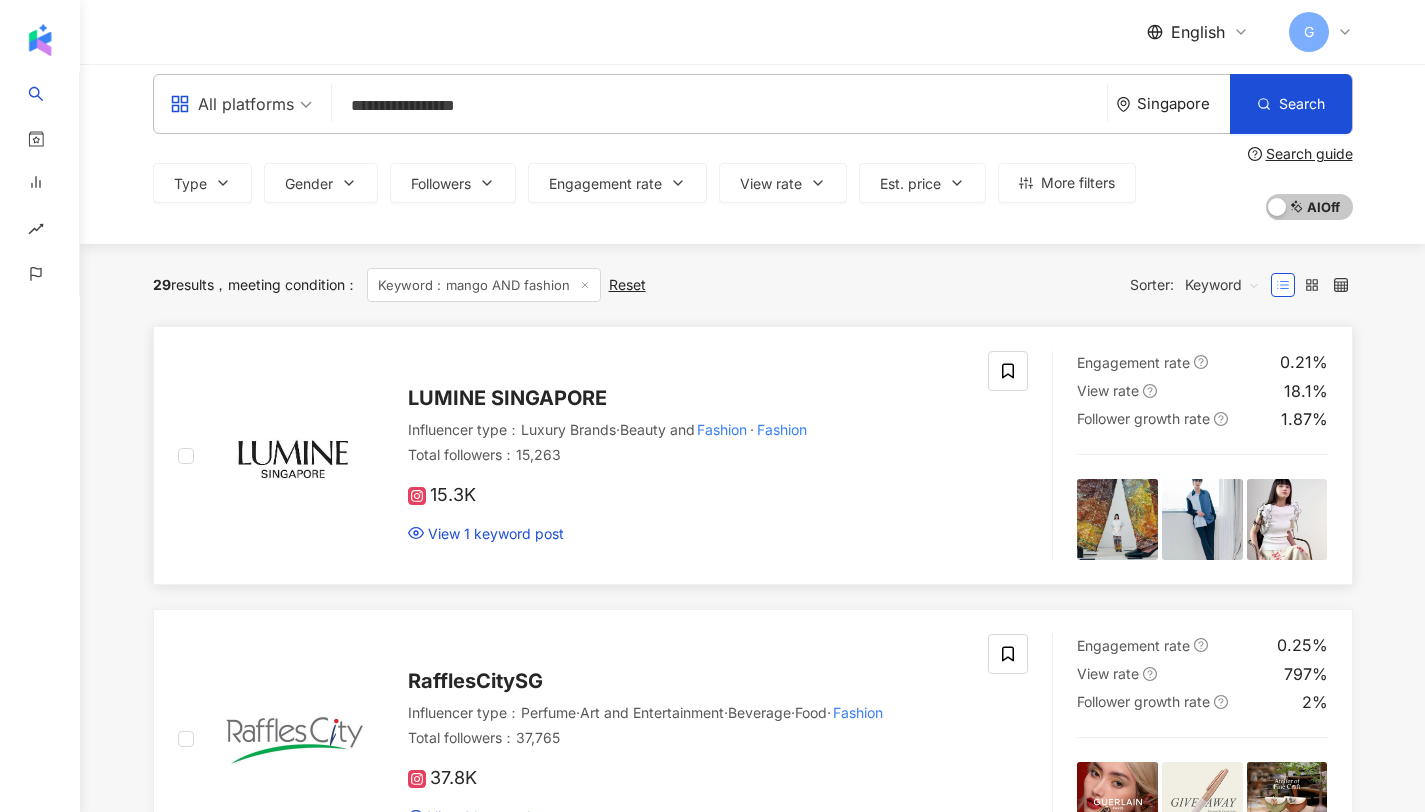 click on "LUMINE [COUNTRY] Influencer type ： Luxury Brands  ·  Beauty and  Fashion  ·  Fashion Total followers ： 15,263 15.3K View 1 keyword post [DATE]  tee with a playful  mango  print, paired   Show more Engagement rate 0.21% View rate 18.1% Follower growth rate 1.87%" at bounding box center [753, 455] 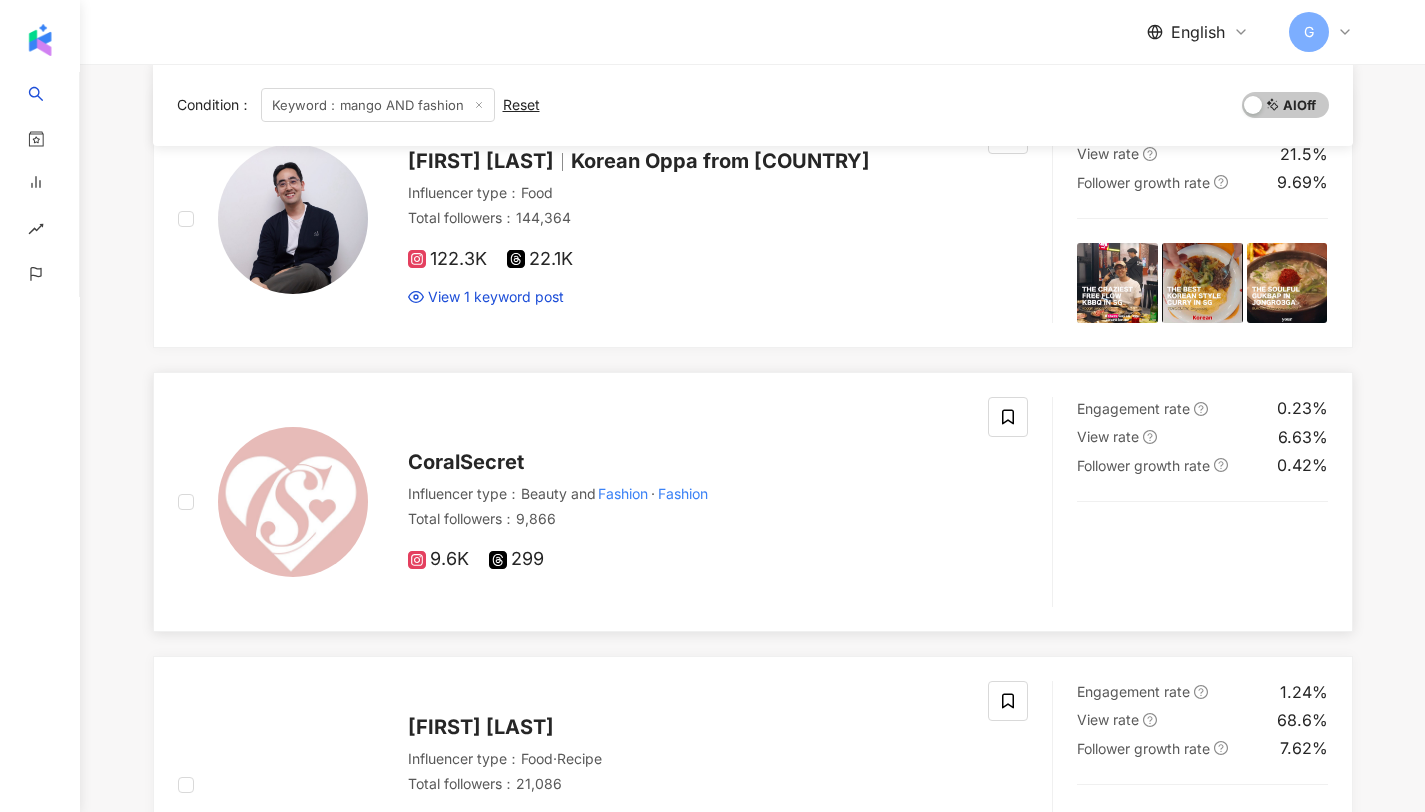 scroll, scrollTop: 2330, scrollLeft: 0, axis: vertical 